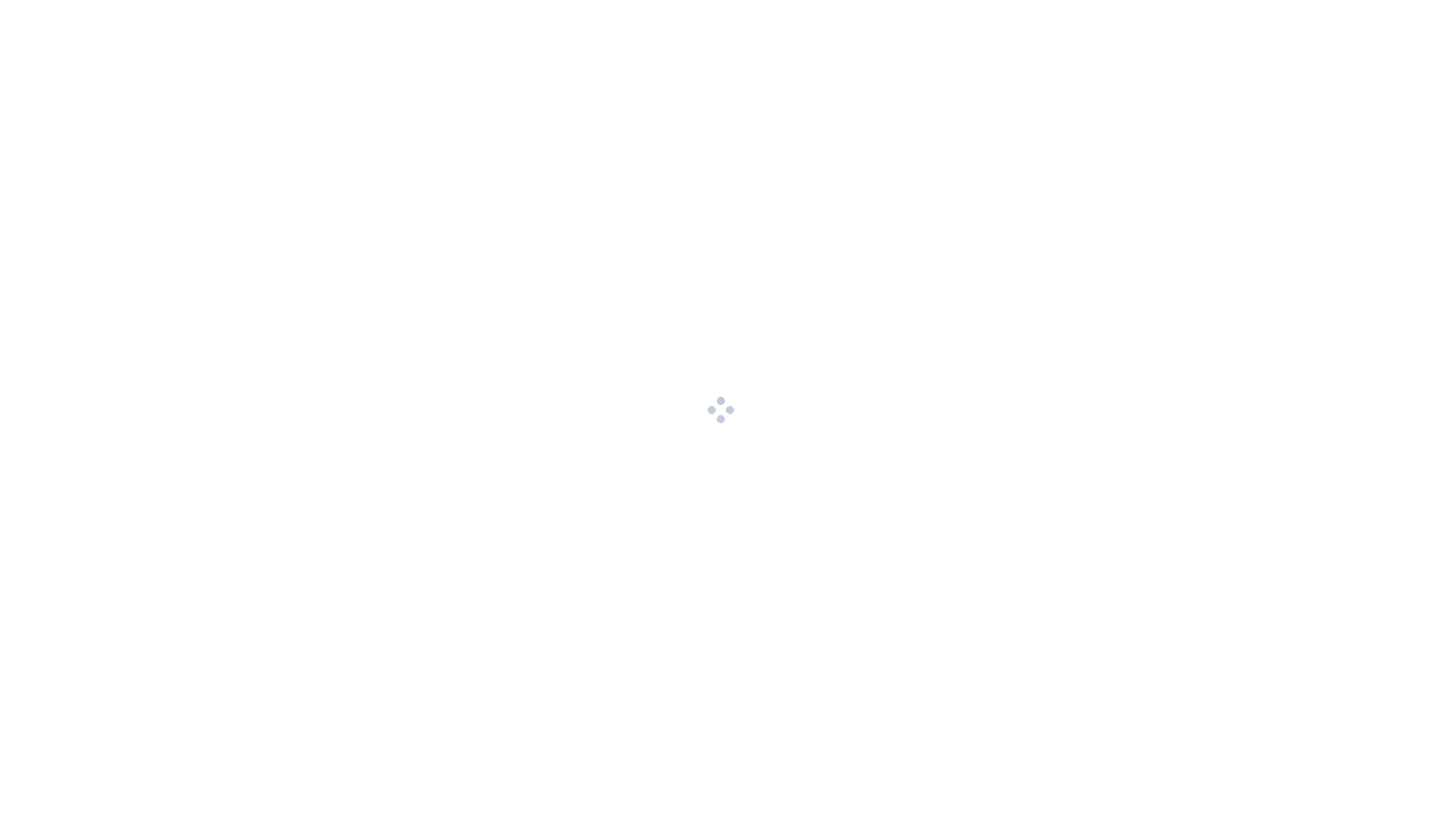 scroll, scrollTop: 0, scrollLeft: 0, axis: both 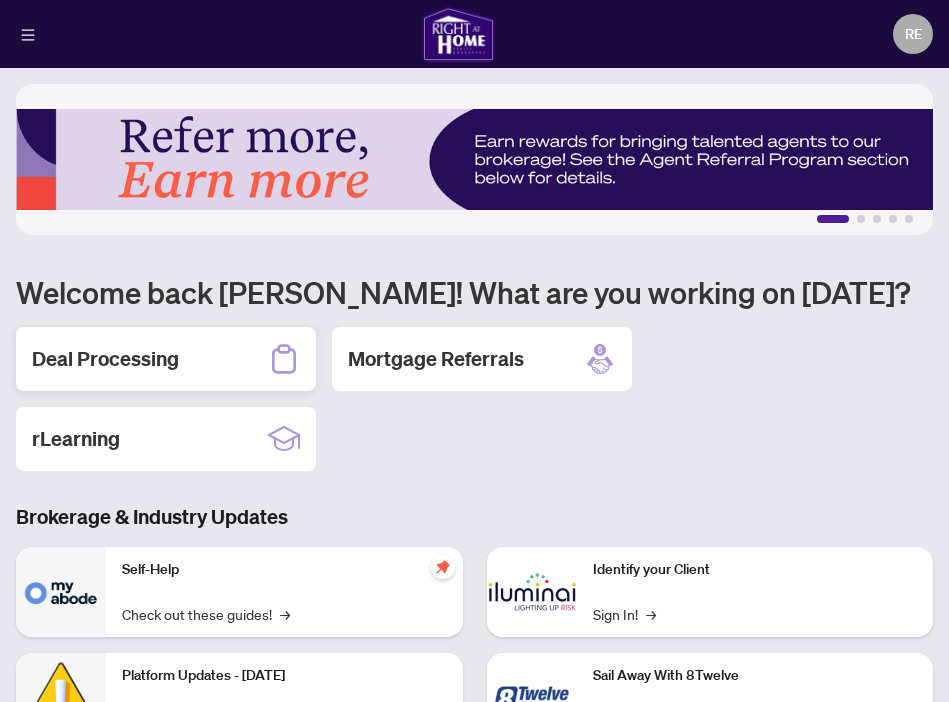 click on "Deal Processing" at bounding box center [166, 359] 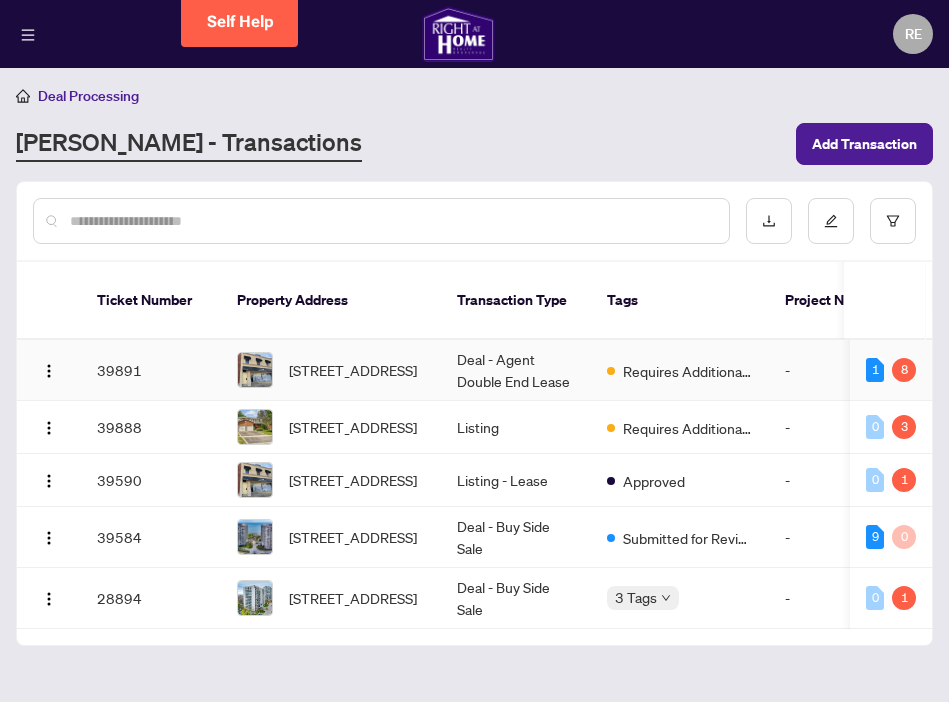 click on "Deal - Agent Double End Lease" at bounding box center [516, 370] 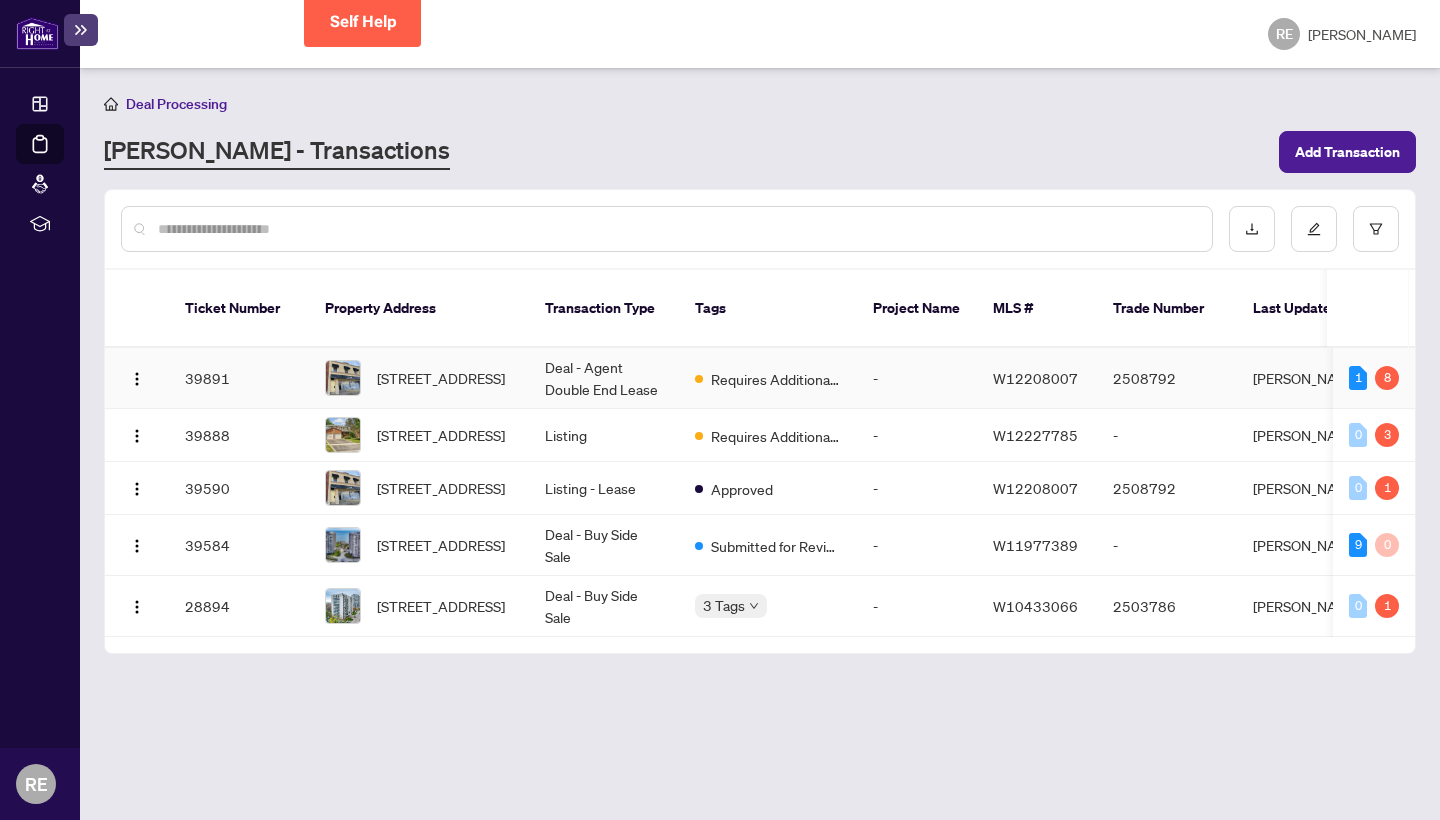 click on "Deal - Agent Double End Lease" at bounding box center (604, 378) 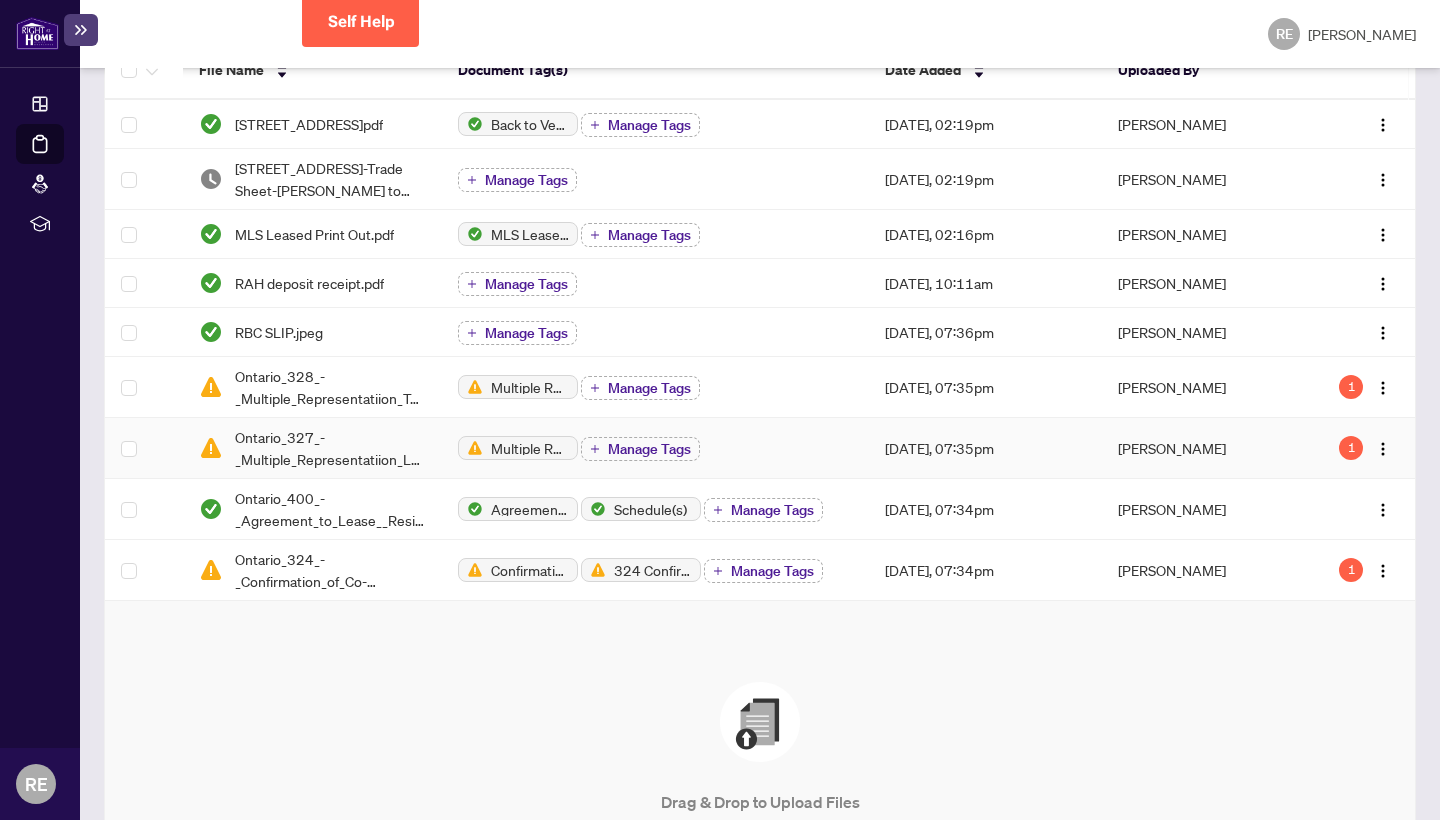 scroll, scrollTop: 375, scrollLeft: 0, axis: vertical 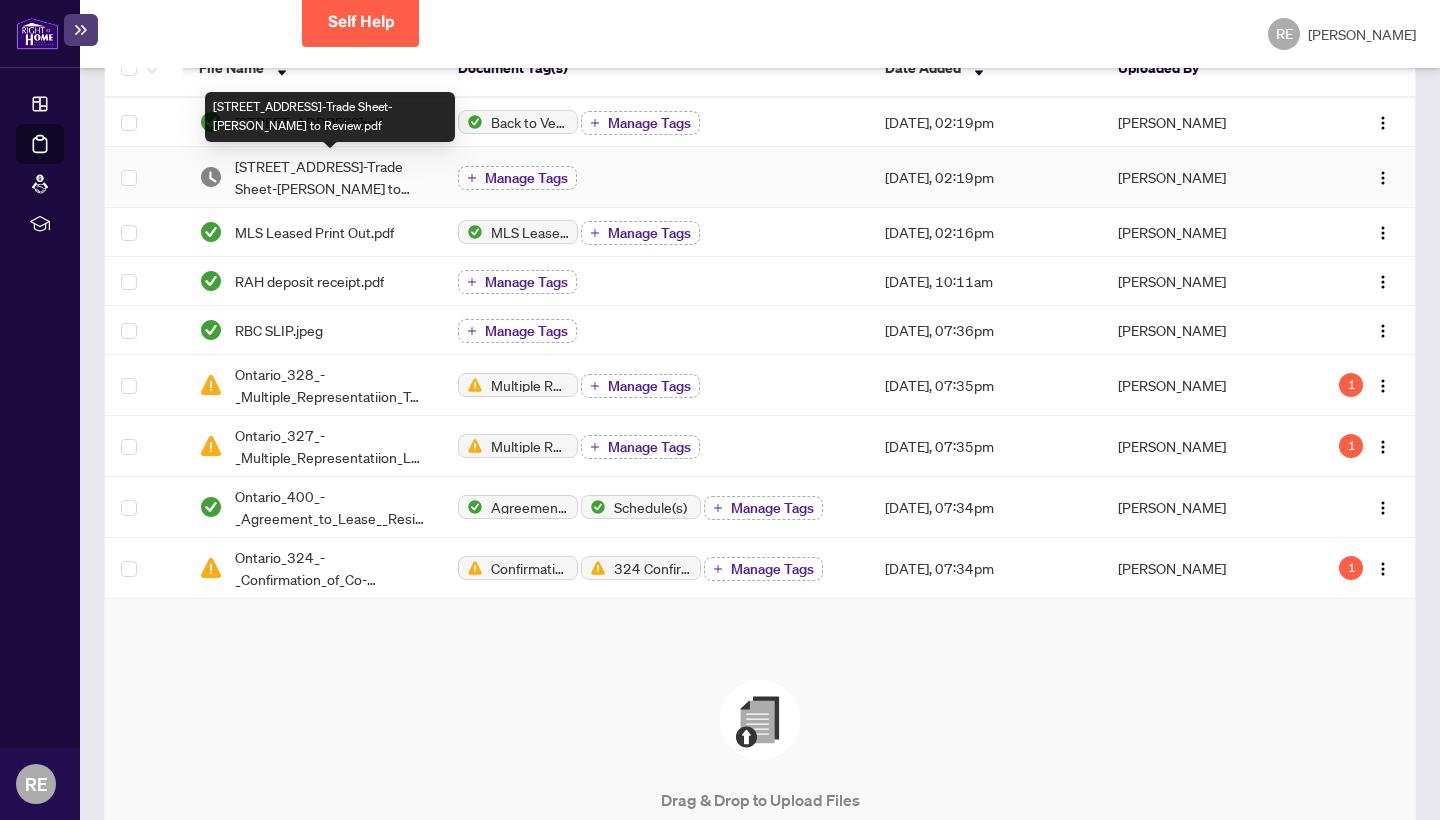 click on "[STREET_ADDRESS]-Trade Sheet-[PERSON_NAME] to Review.pdf" at bounding box center [330, 177] 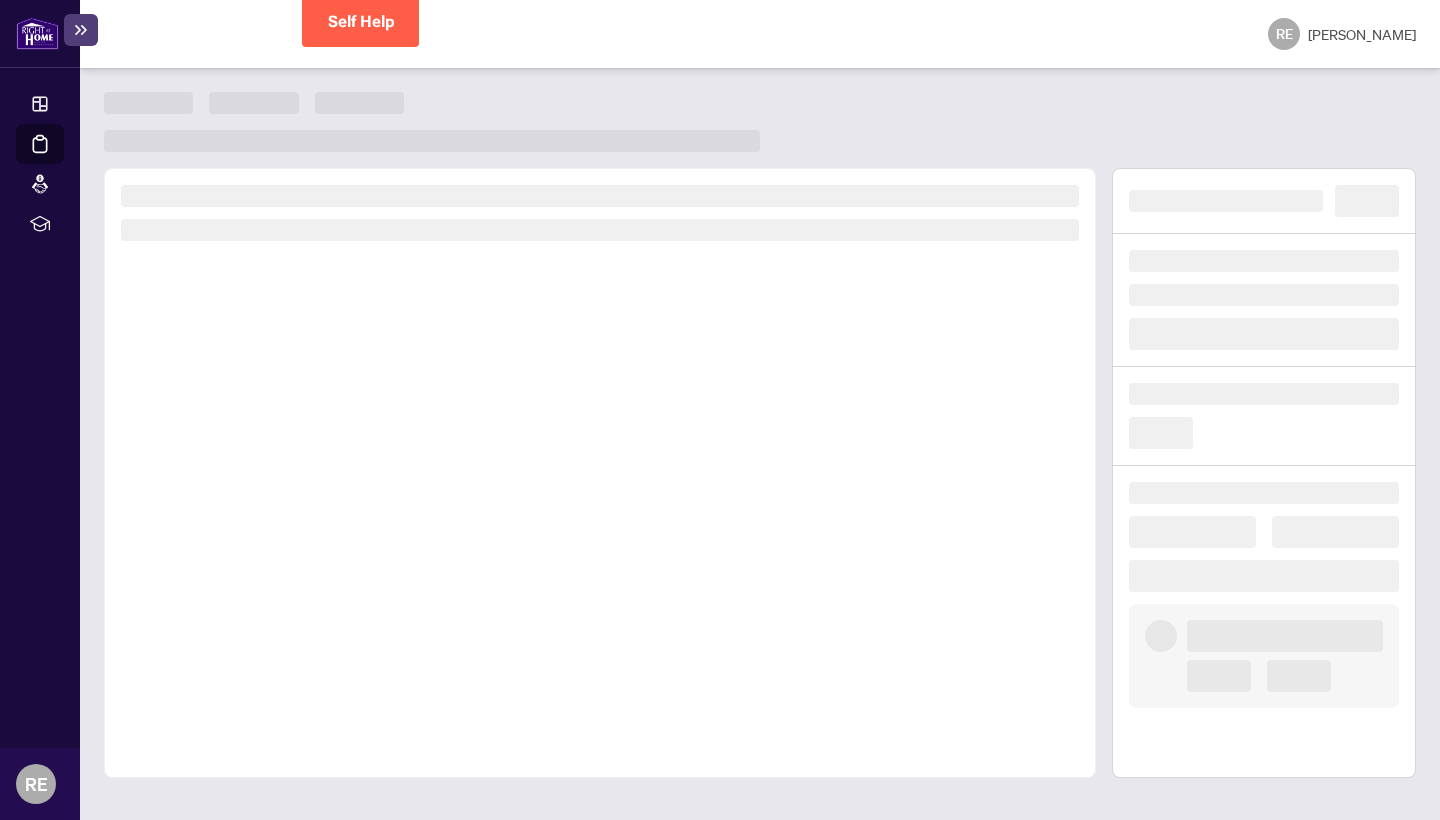 scroll, scrollTop: 0, scrollLeft: 0, axis: both 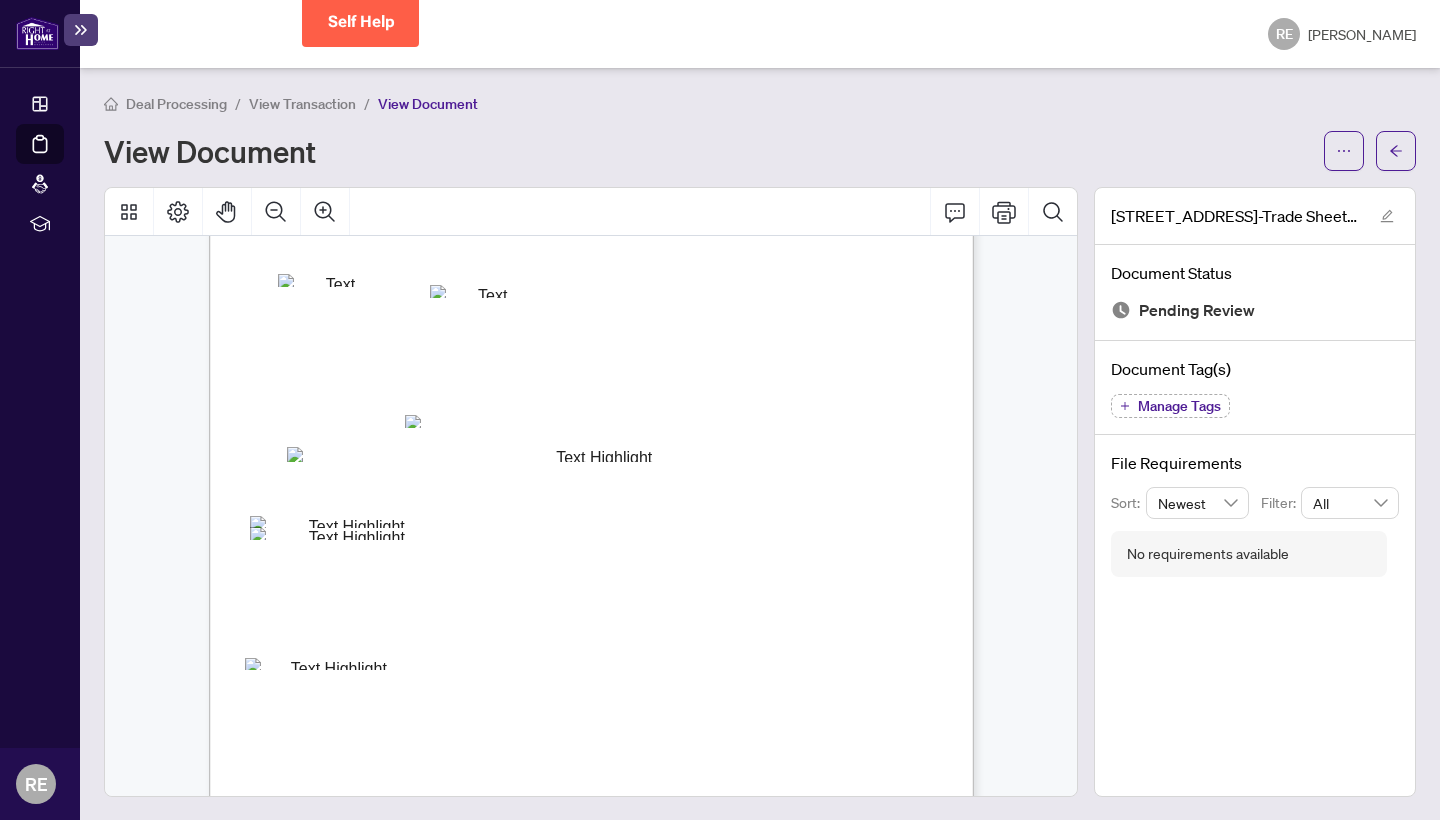 click on "End Cnt: 1.00" at bounding box center [560, 642] 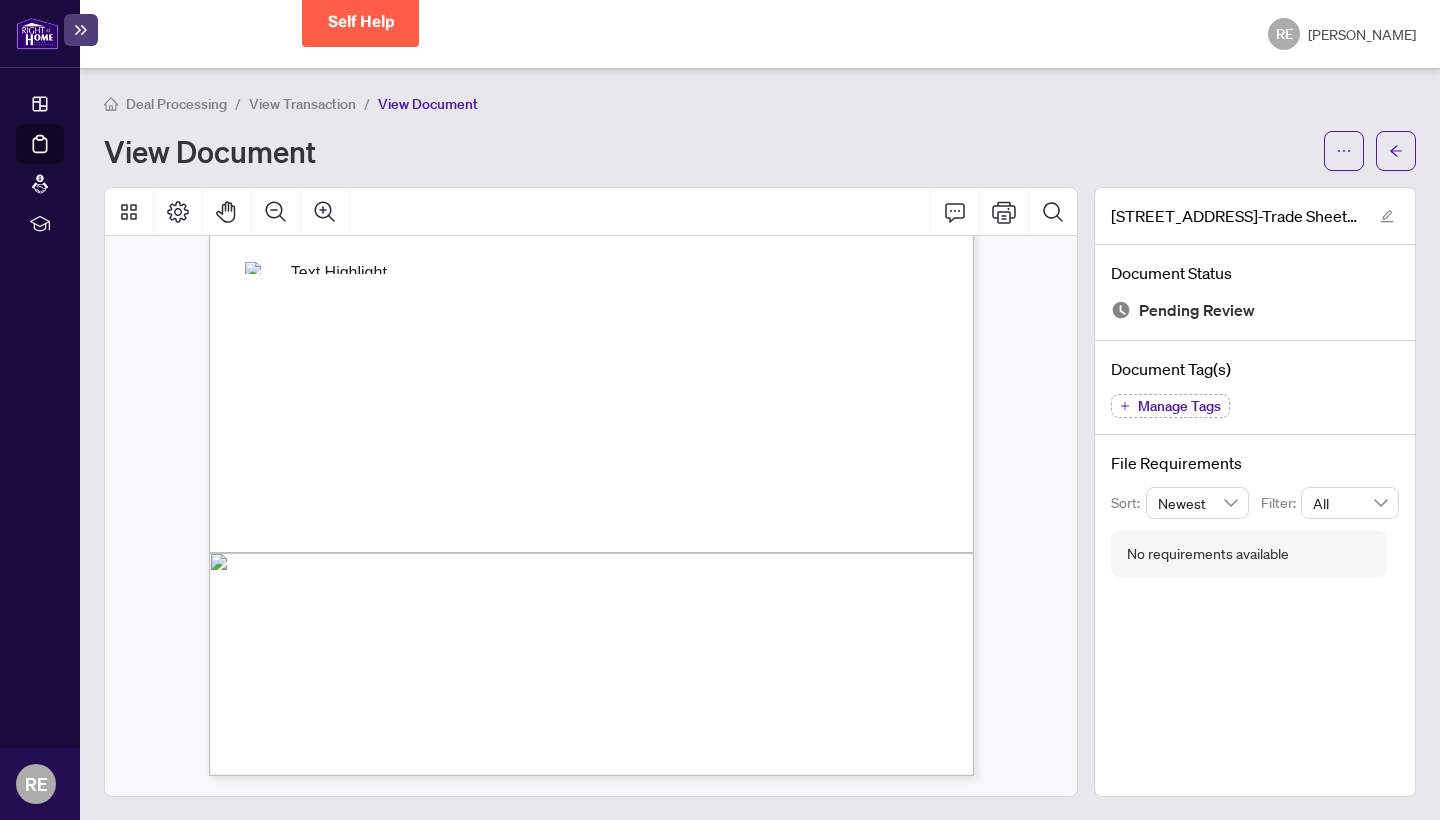 scroll, scrollTop: 471, scrollLeft: 0, axis: vertical 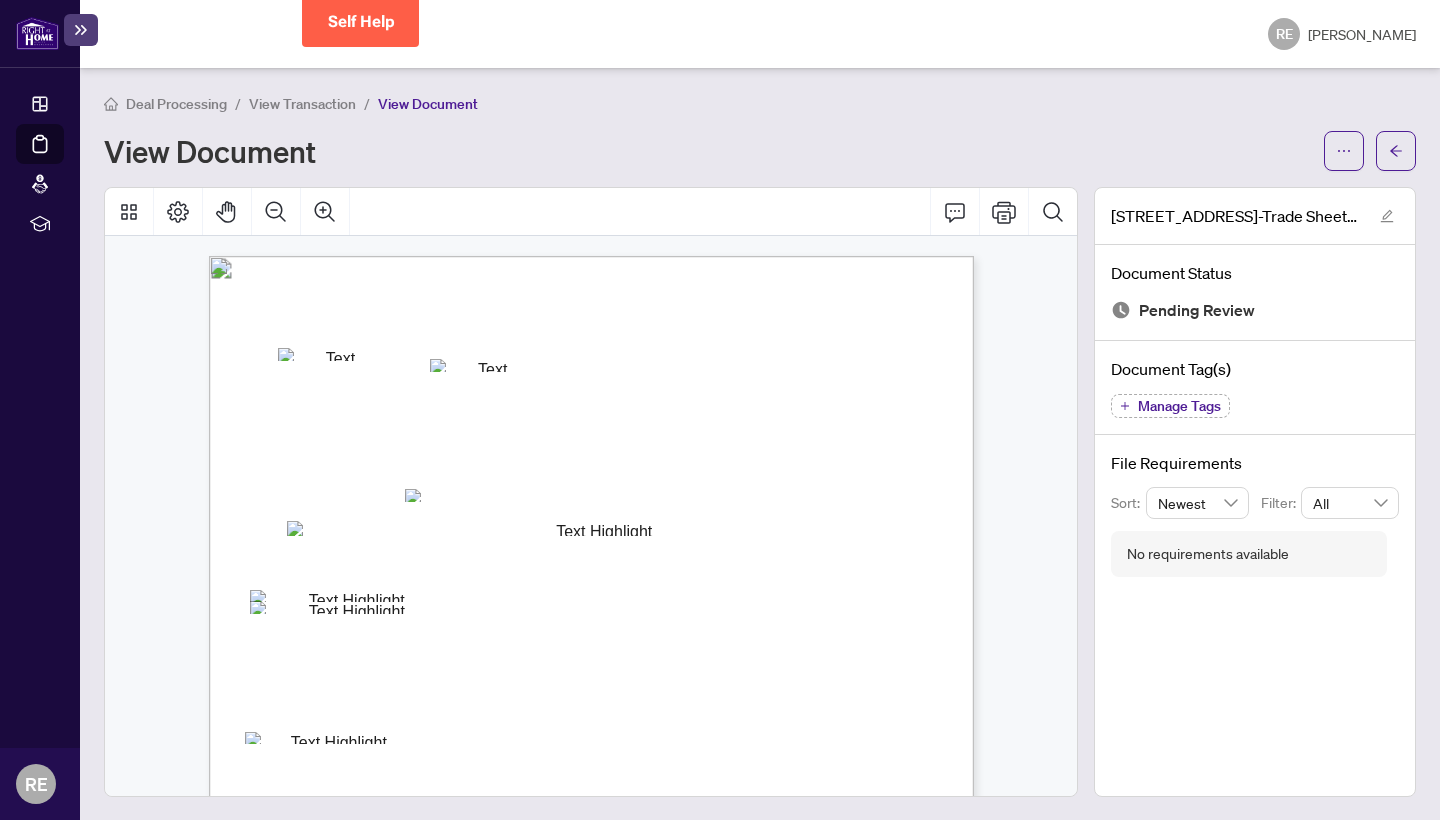 click on "View Document" at bounding box center (428, 104) 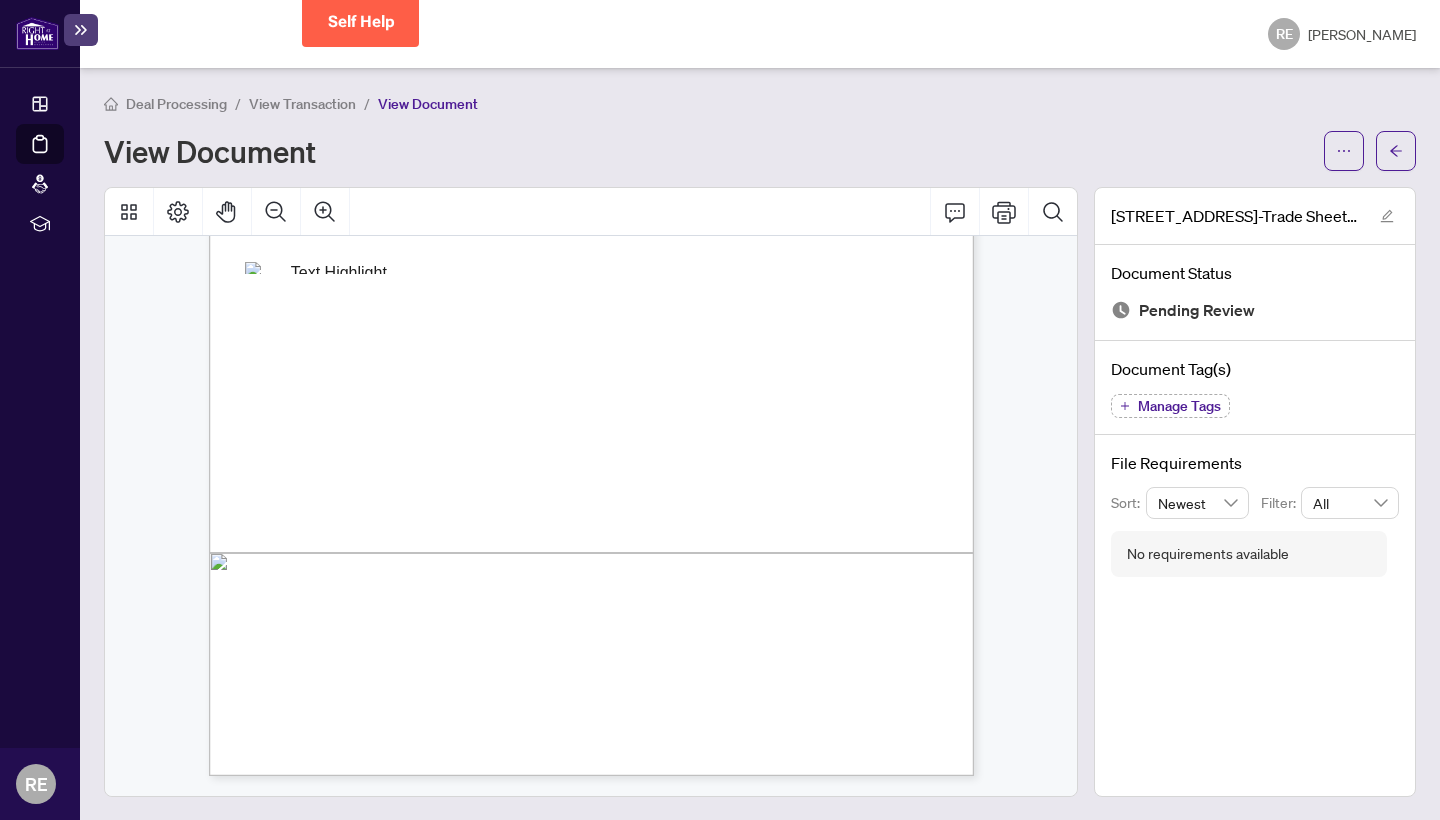 scroll, scrollTop: 470, scrollLeft: 0, axis: vertical 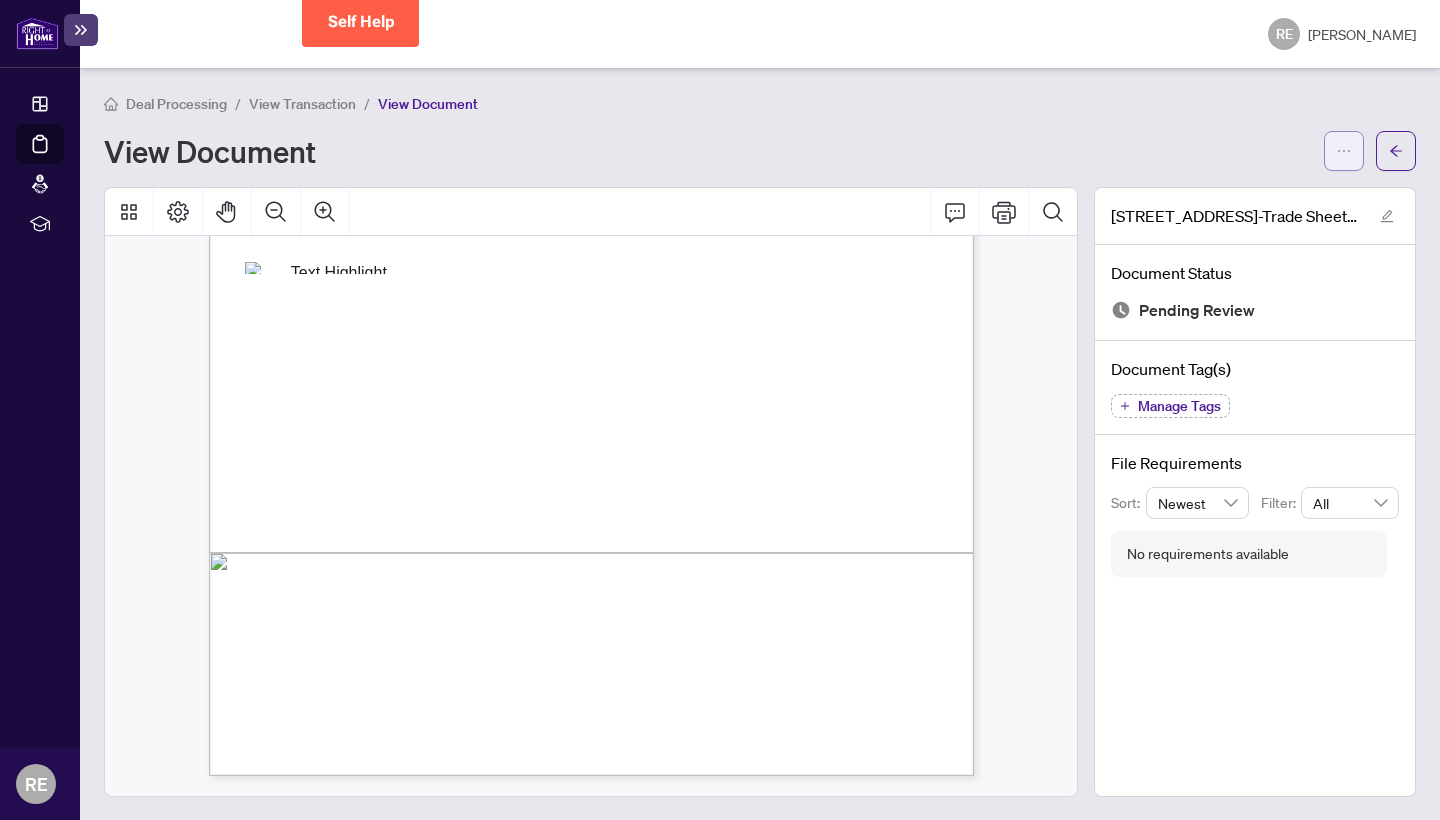click 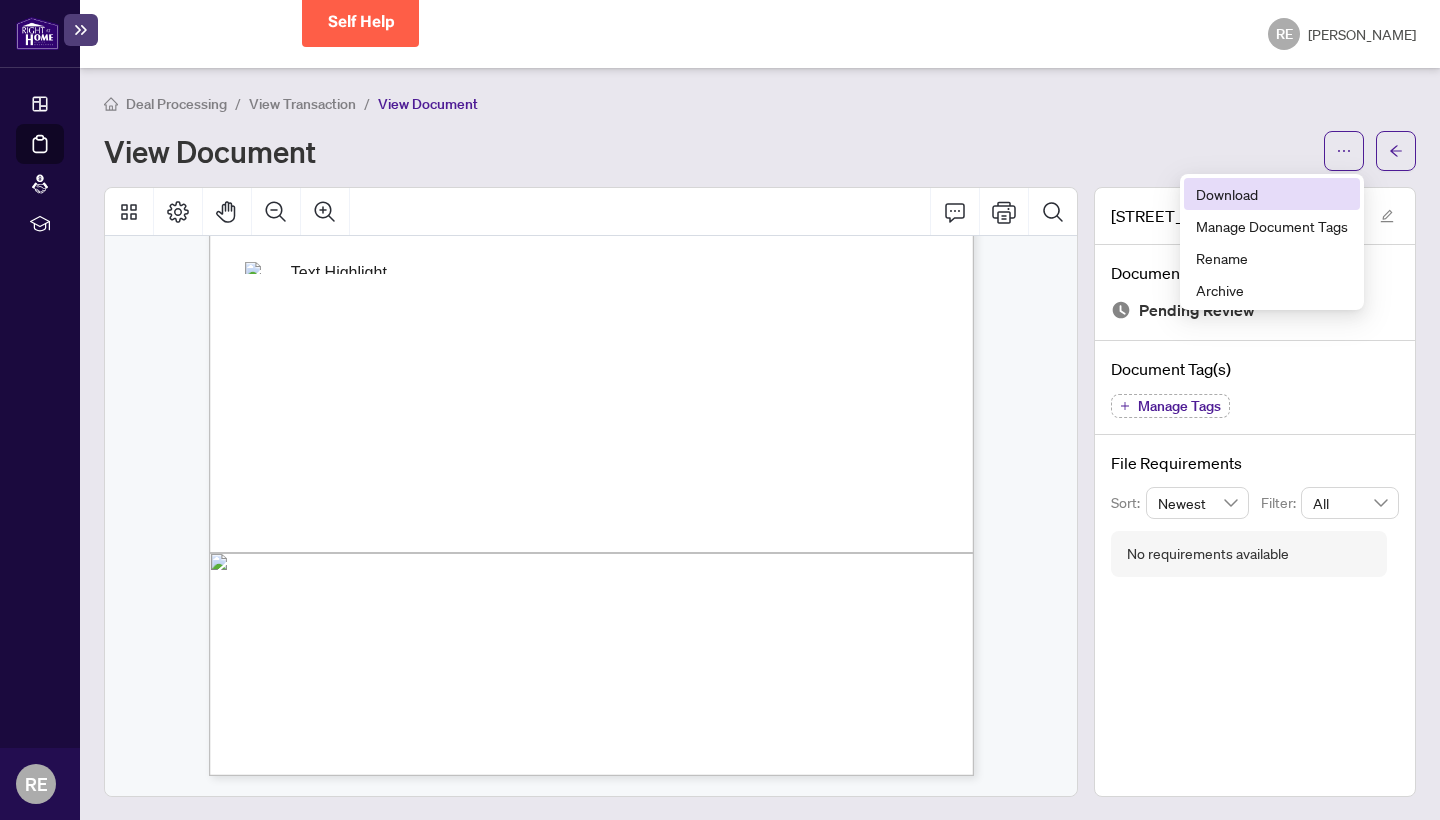 click on "Download" at bounding box center [1272, 194] 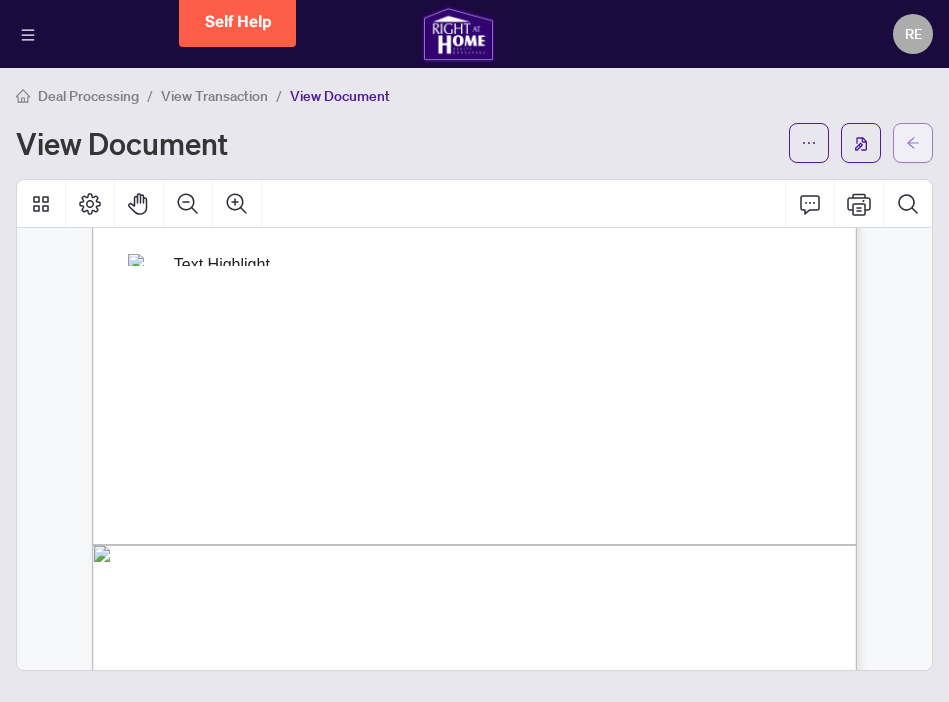 click at bounding box center [913, 143] 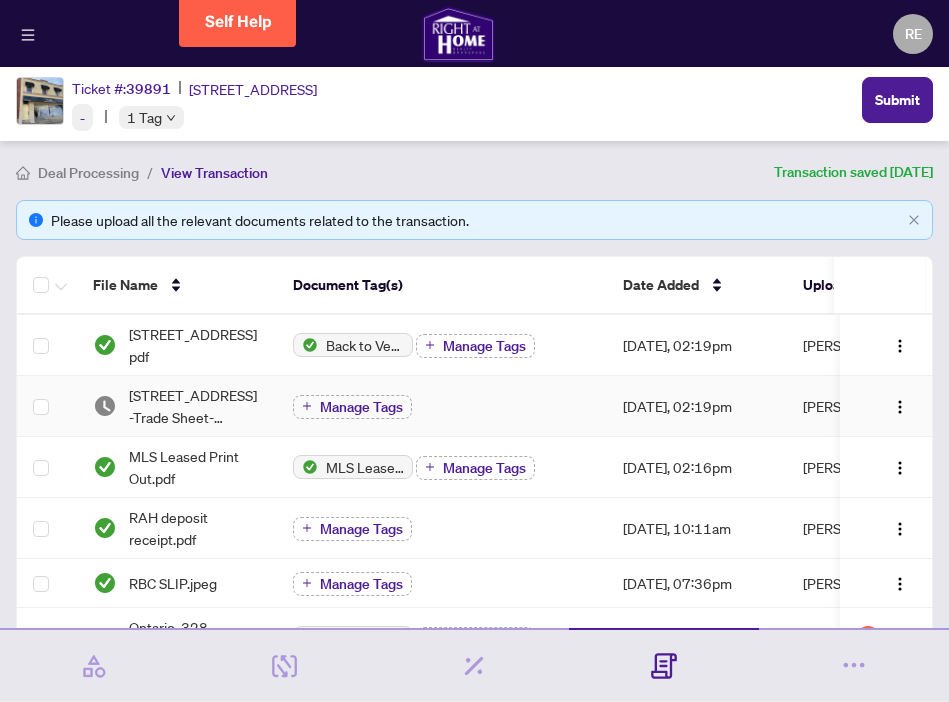 scroll, scrollTop: 7, scrollLeft: 0, axis: vertical 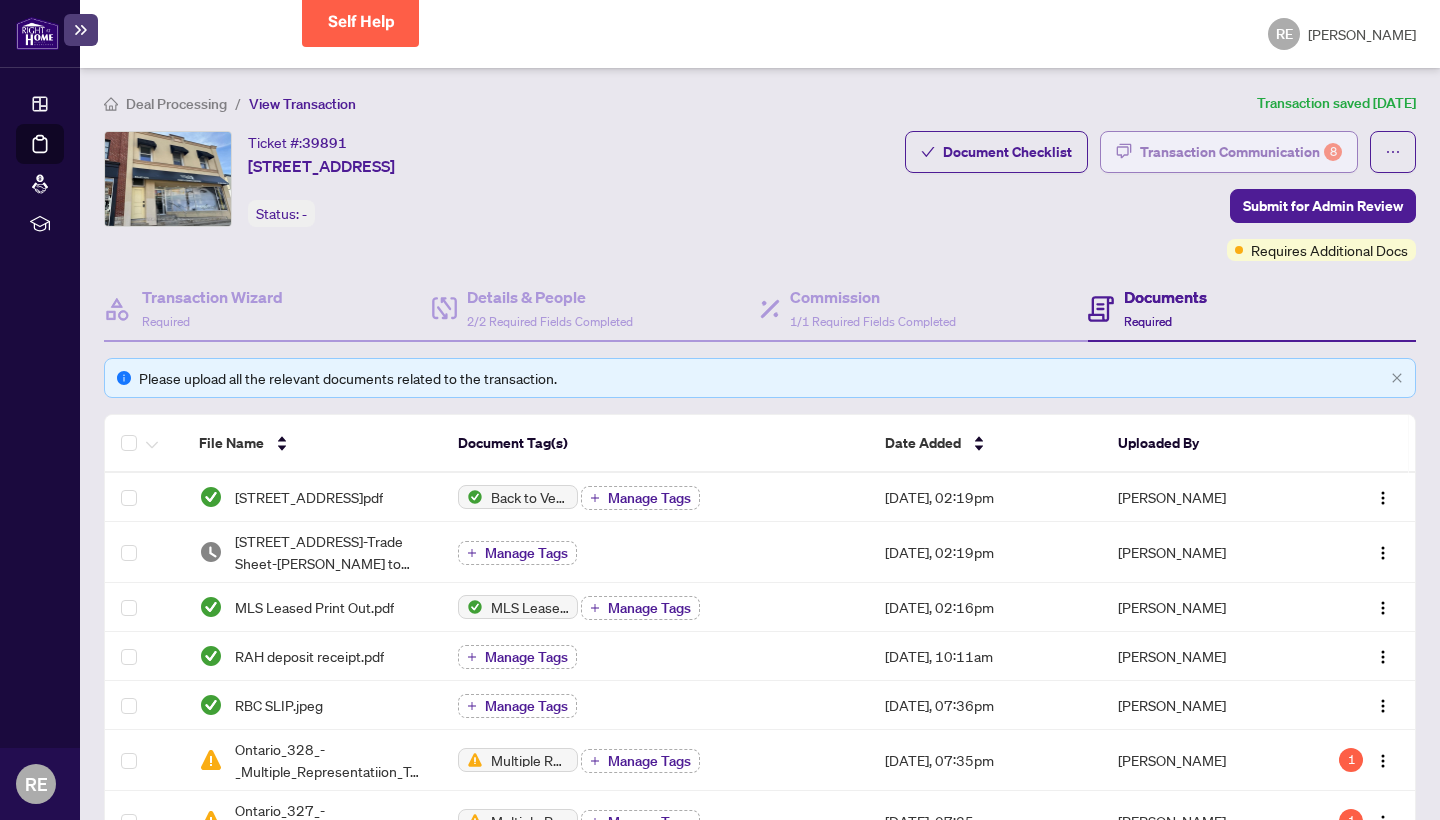 click on "Transaction Communication 8" at bounding box center (1241, 152) 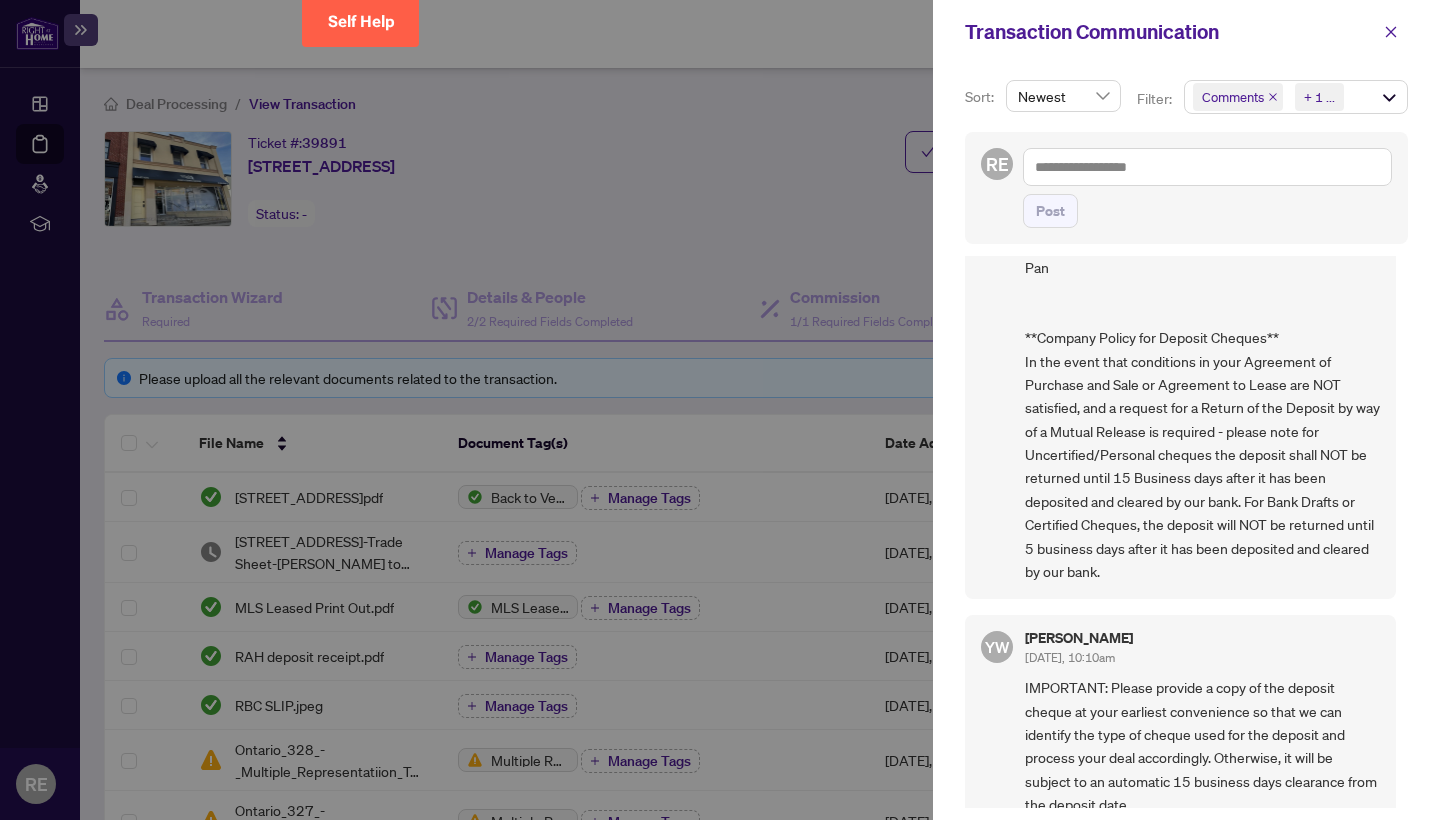 scroll, scrollTop: 2347, scrollLeft: 0, axis: vertical 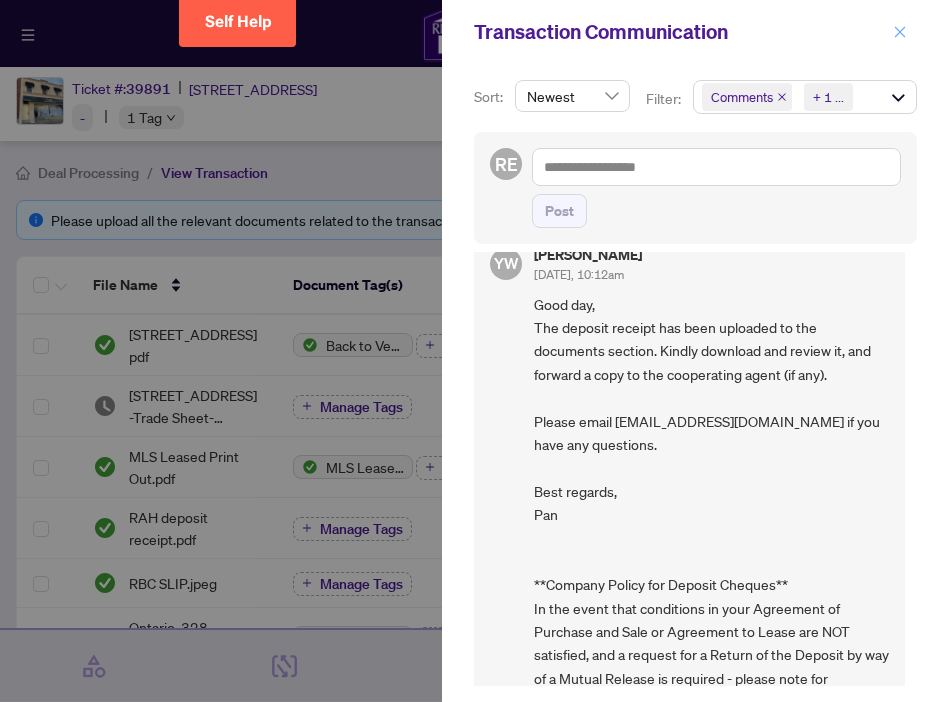 click 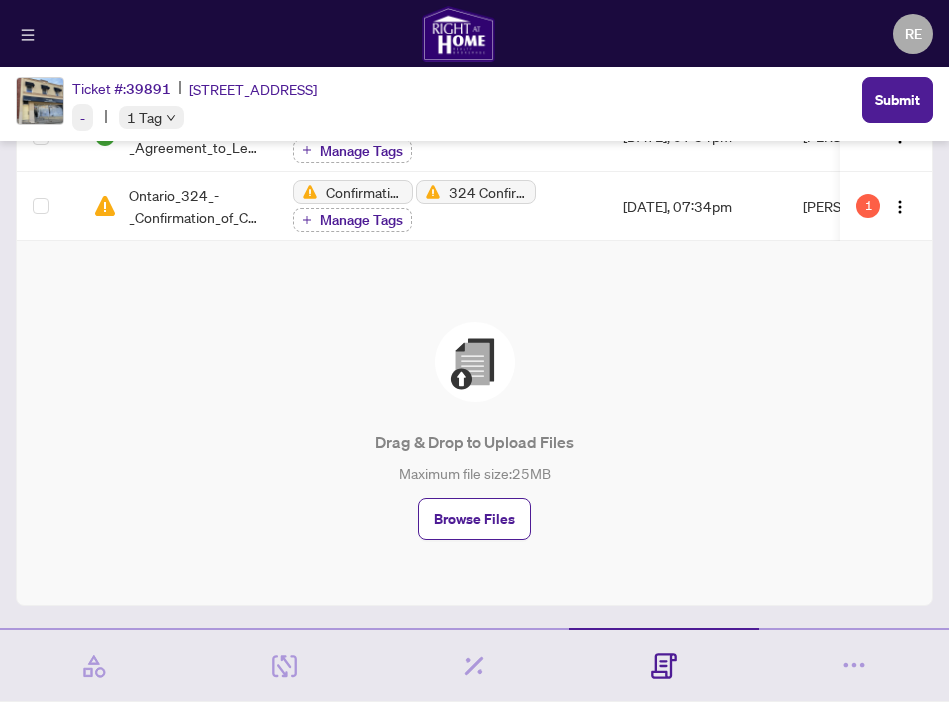 scroll, scrollTop: 634, scrollLeft: 0, axis: vertical 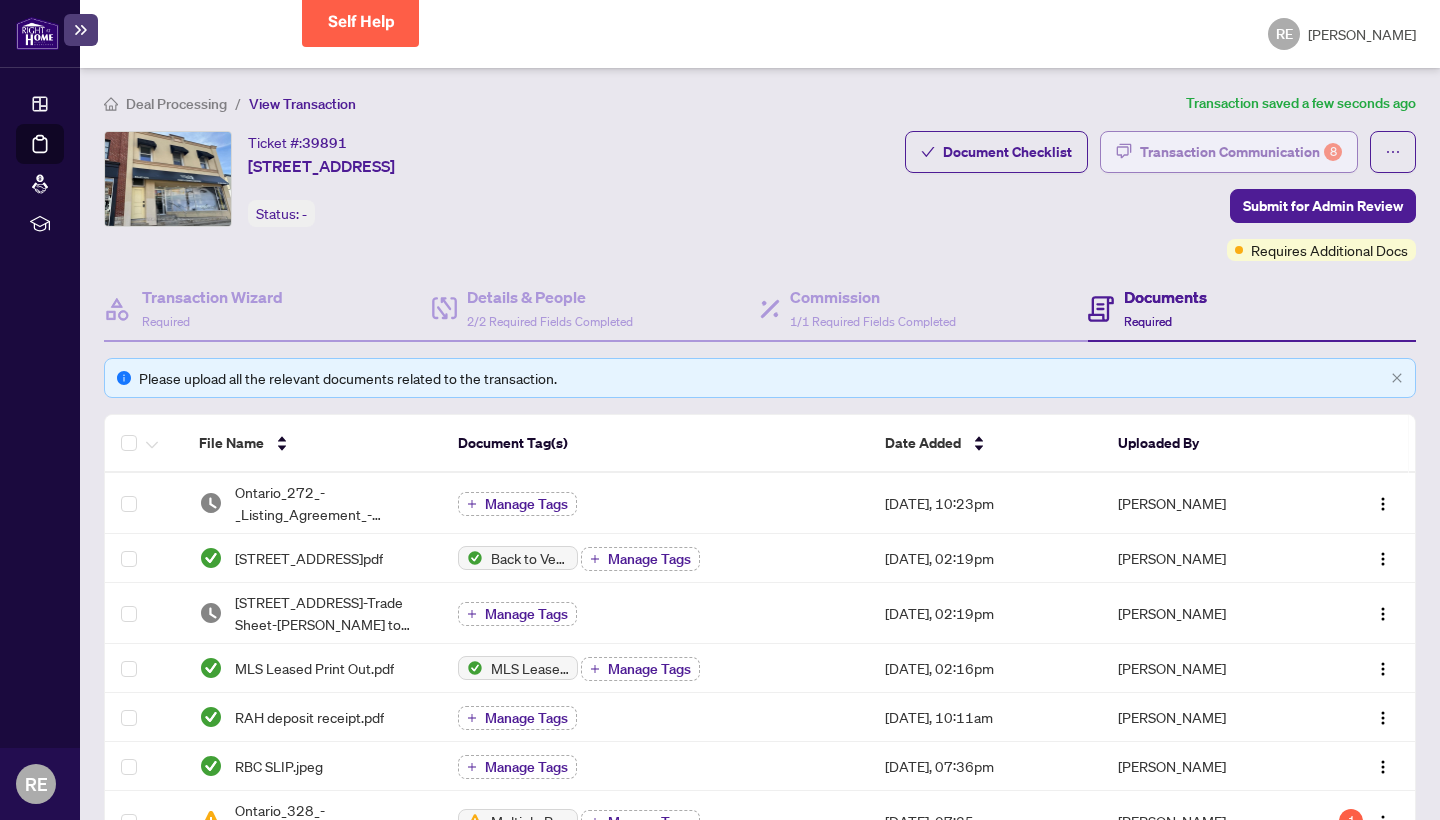 click on "Transaction Communication 8" at bounding box center [1241, 152] 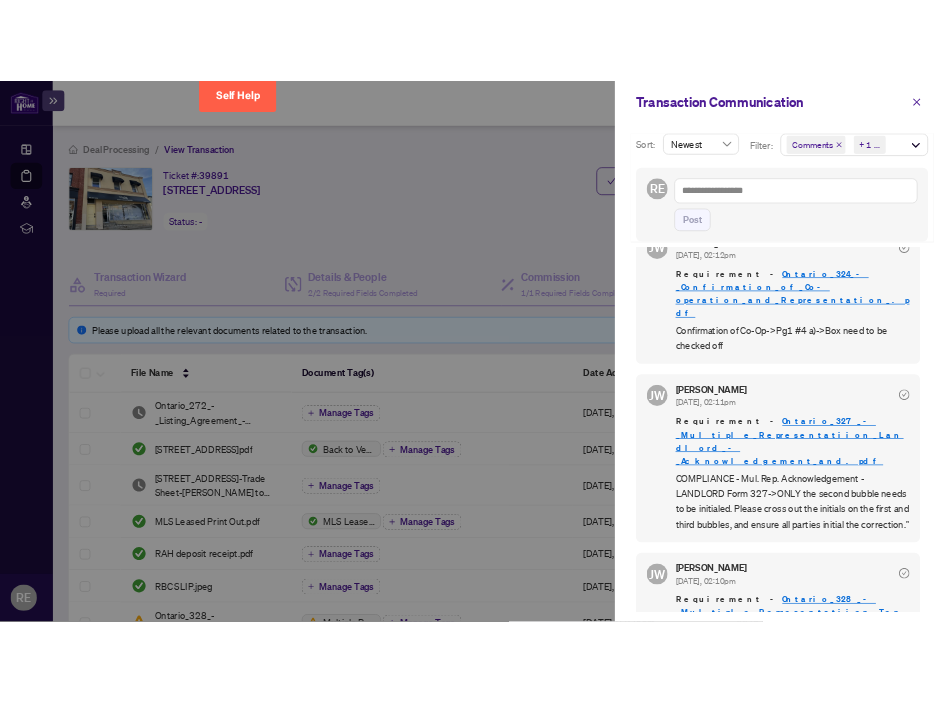 scroll, scrollTop: 1201, scrollLeft: 0, axis: vertical 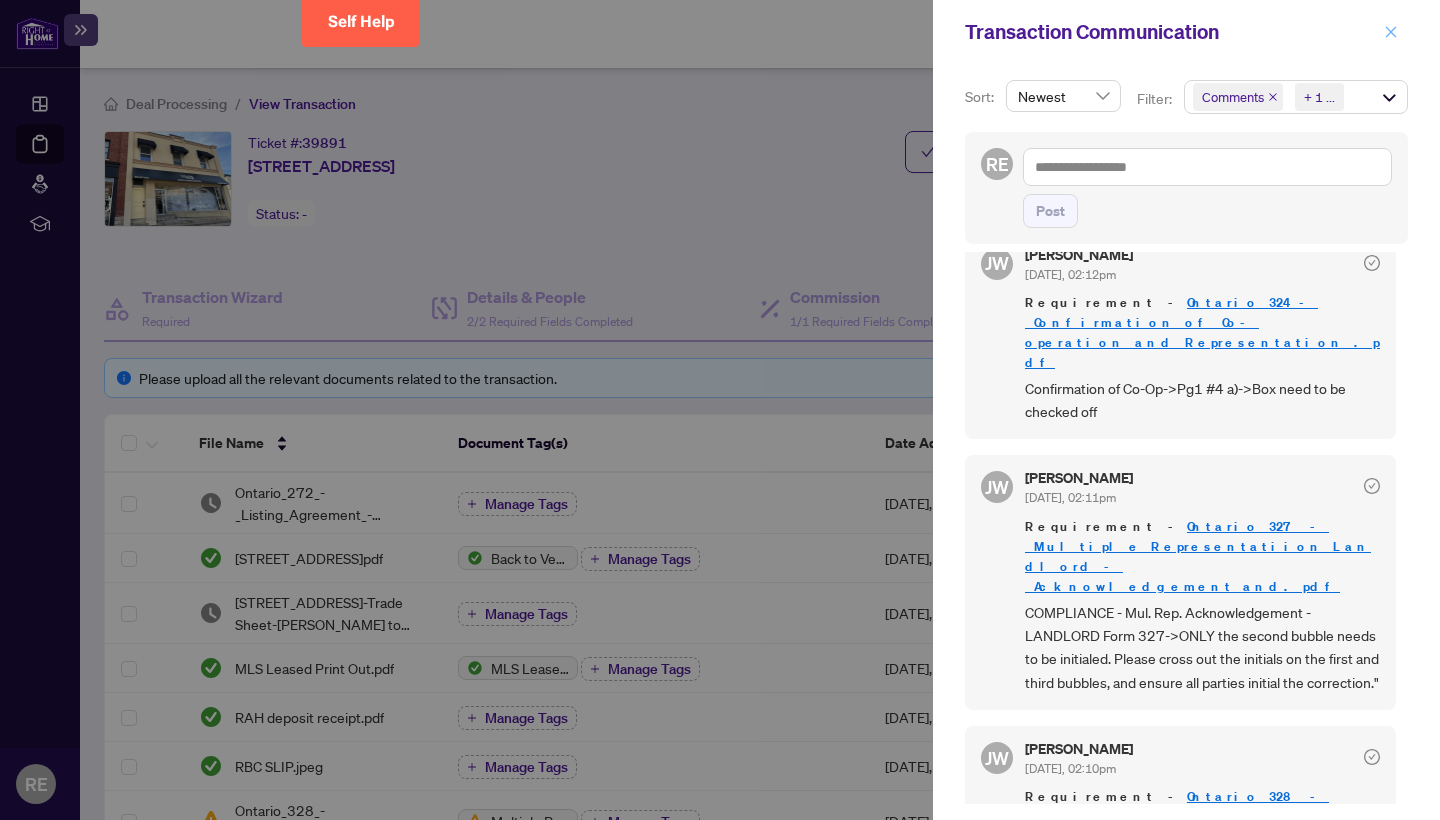 click 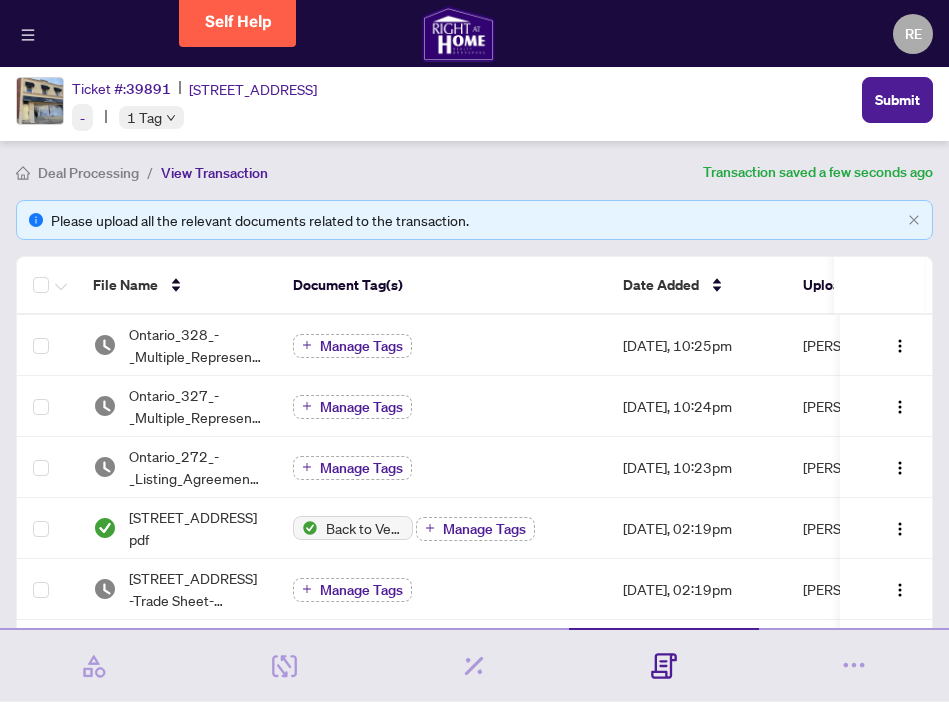 scroll, scrollTop: 0, scrollLeft: 0, axis: both 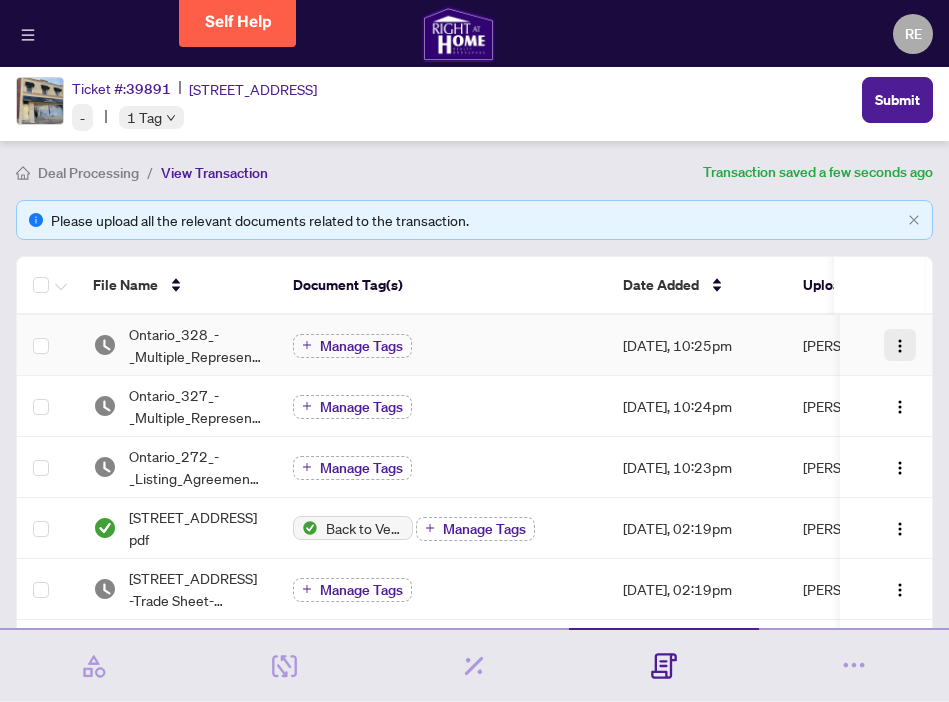 click at bounding box center (900, 346) 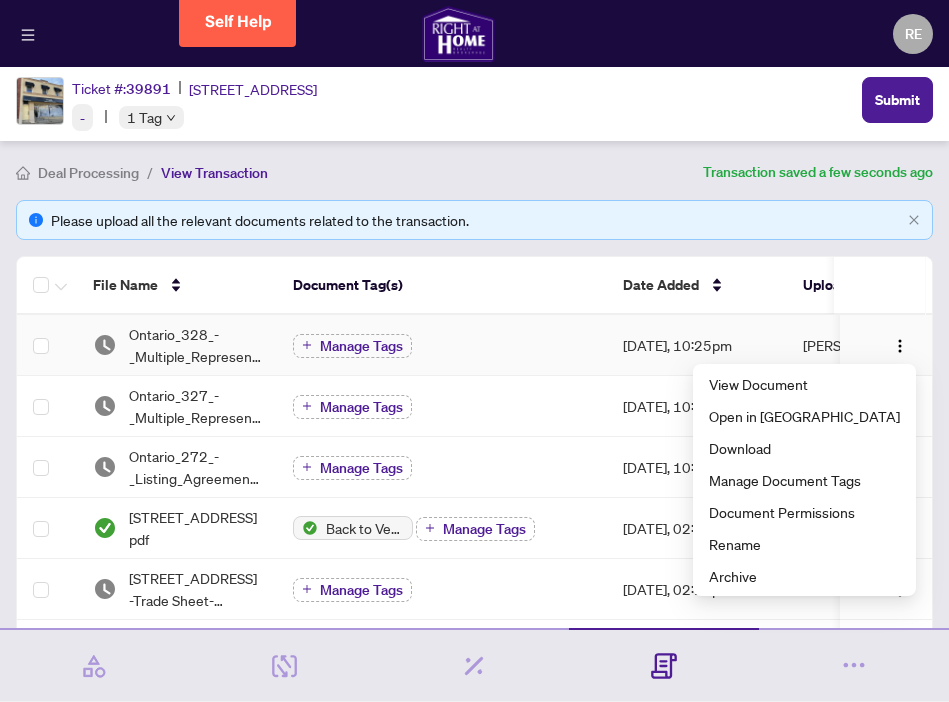 click on "Manage Tags" at bounding box center [442, 345] 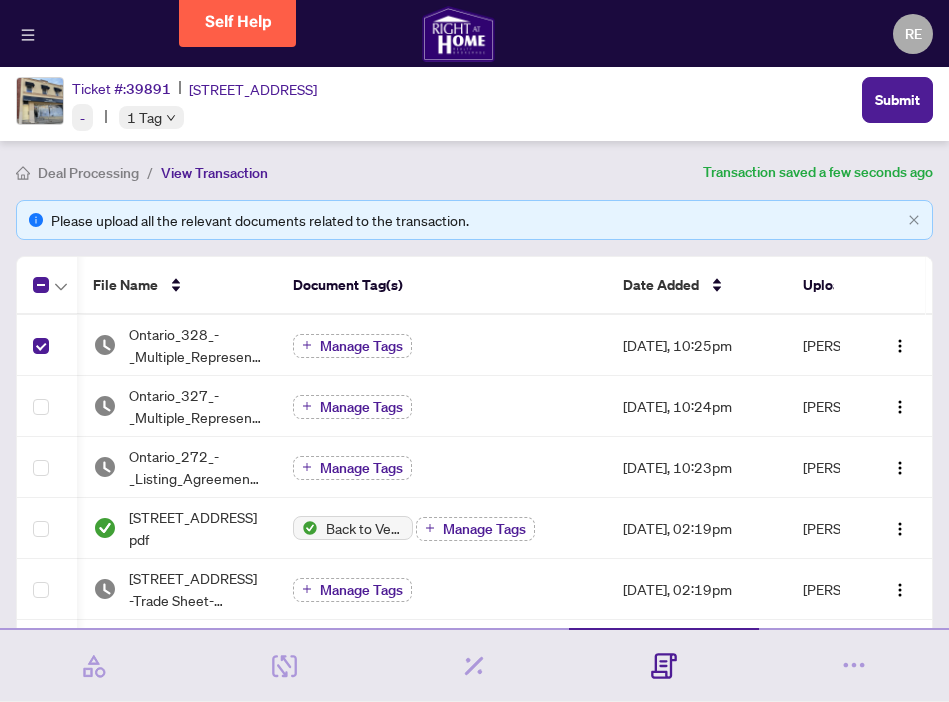 scroll, scrollTop: 0, scrollLeft: 101, axis: horizontal 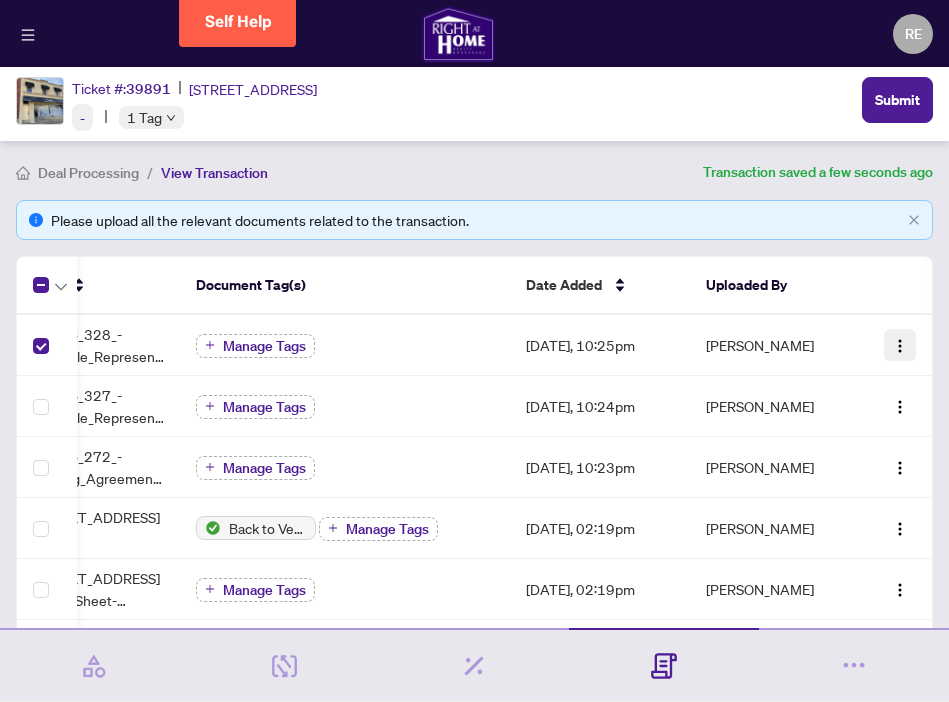 click at bounding box center [900, 346] 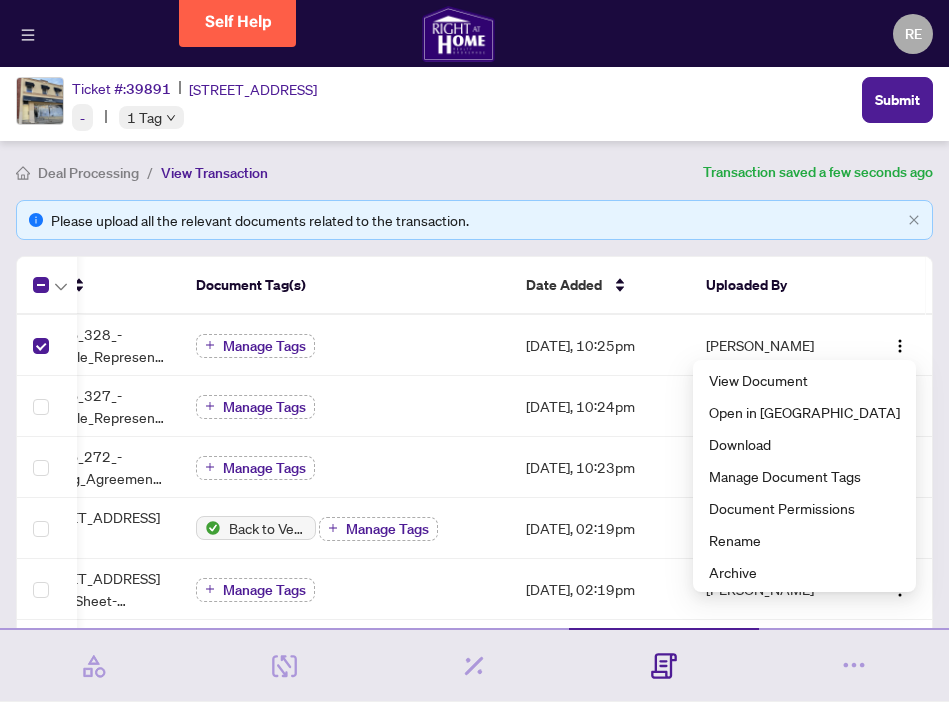 scroll, scrollTop: 4, scrollLeft: 0, axis: vertical 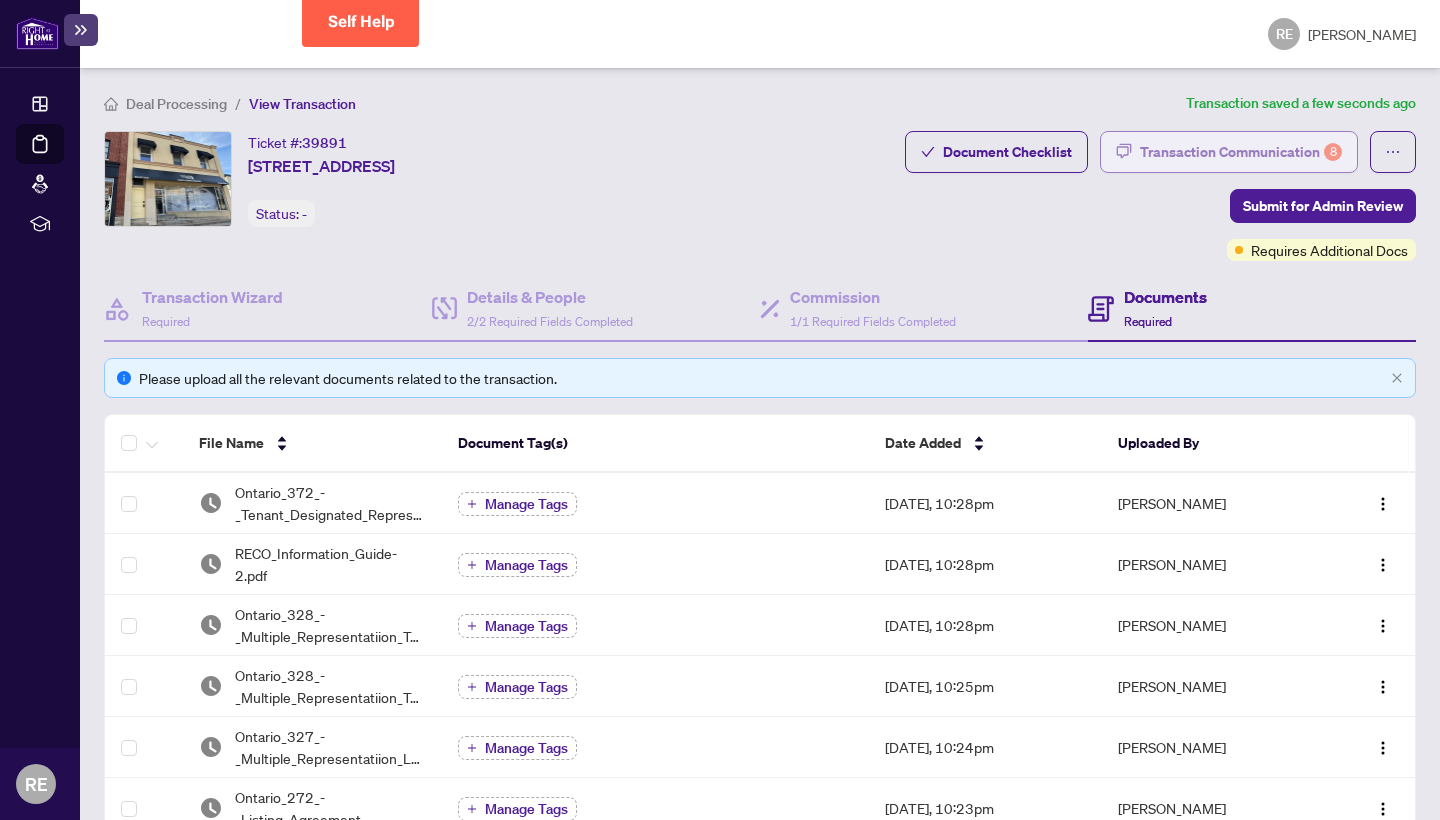 click on "Transaction Communication 8" at bounding box center [1241, 152] 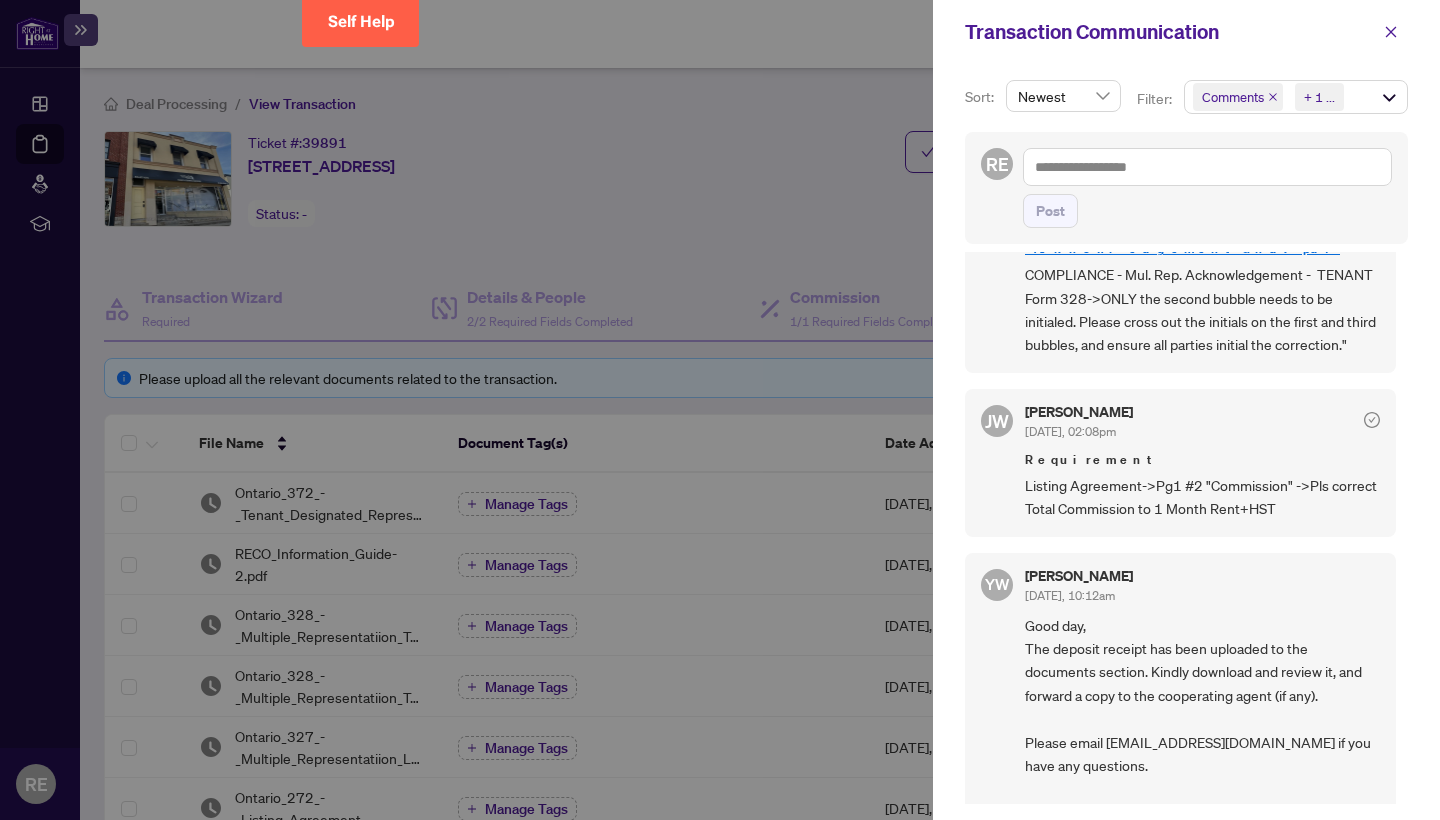 scroll, scrollTop: 1806, scrollLeft: 0, axis: vertical 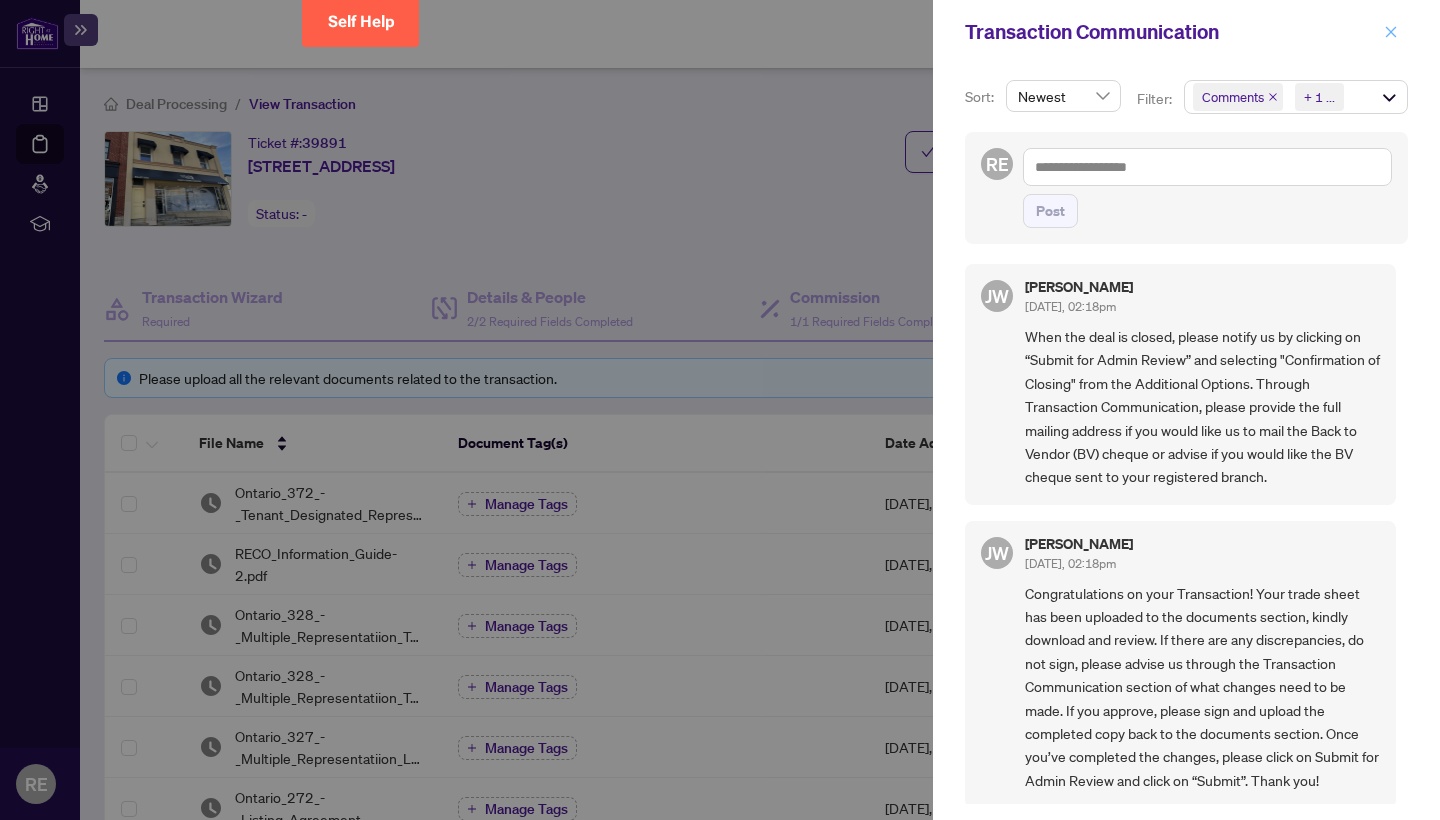 click 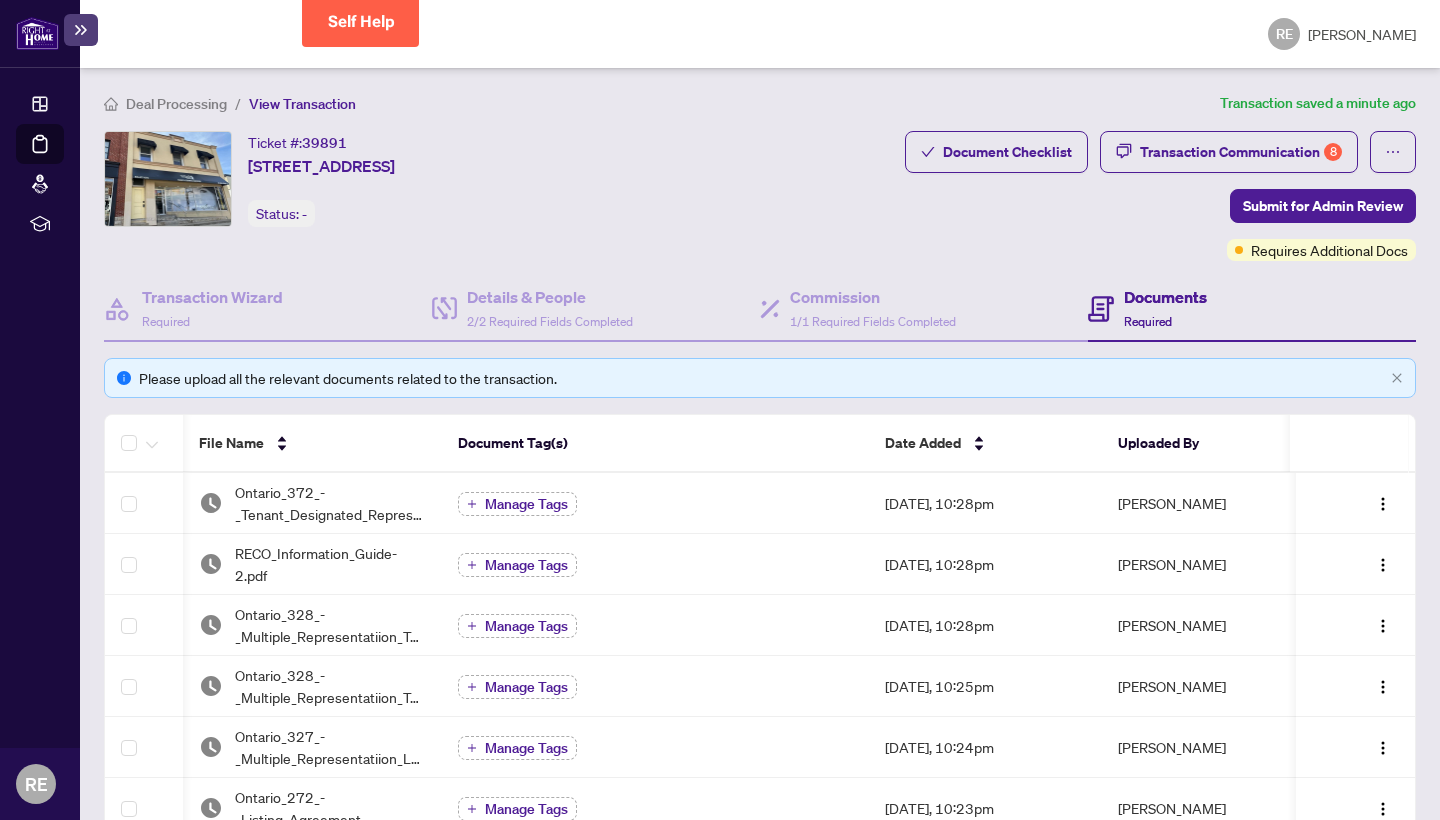 scroll, scrollTop: 0, scrollLeft: 0, axis: both 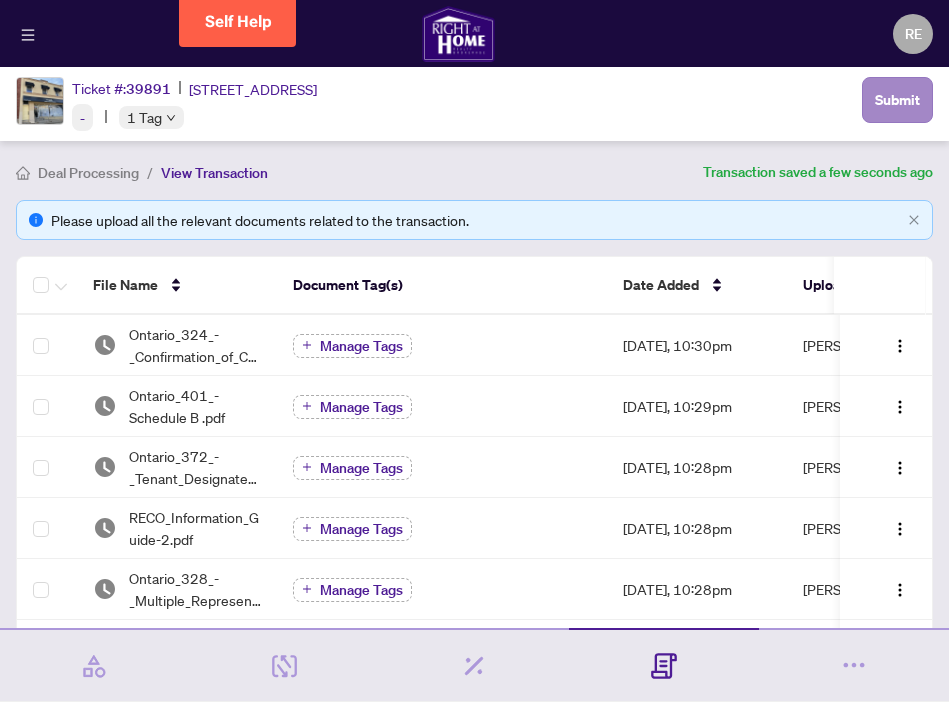 click on "Submit" at bounding box center [897, 100] 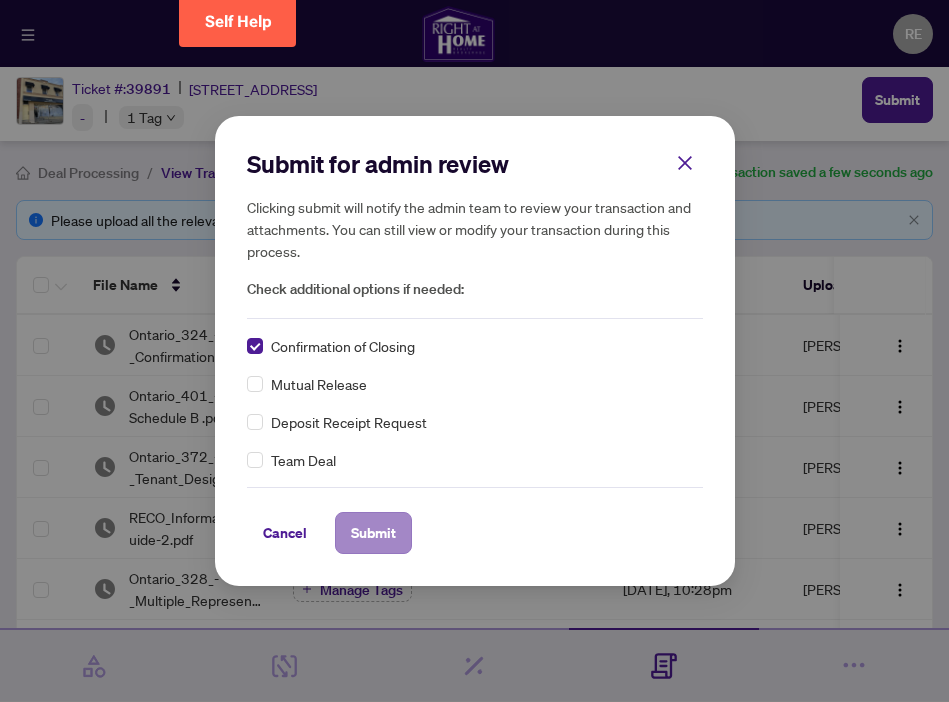 click on "Submit" at bounding box center (373, 533) 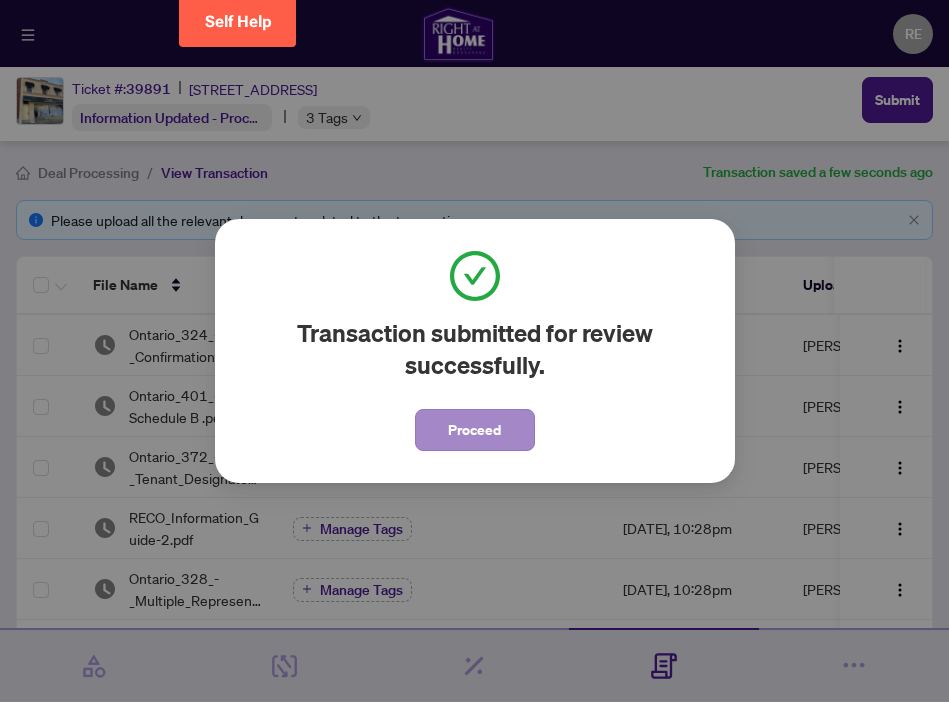 click on "Proceed" at bounding box center [474, 430] 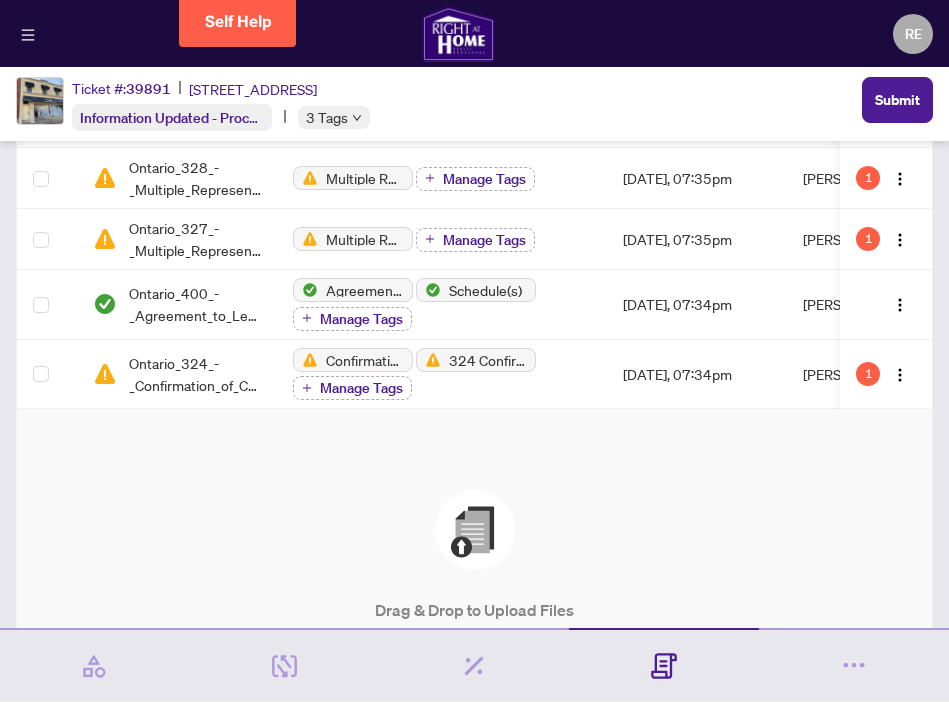 scroll, scrollTop: 966, scrollLeft: 0, axis: vertical 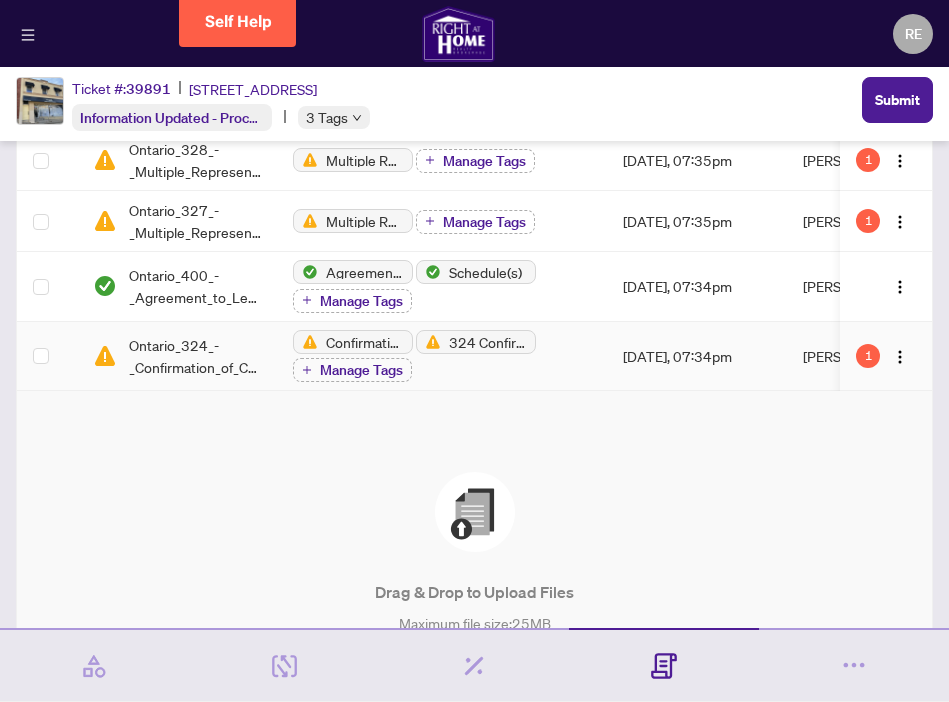 click on "1" at bounding box center [868, 356] 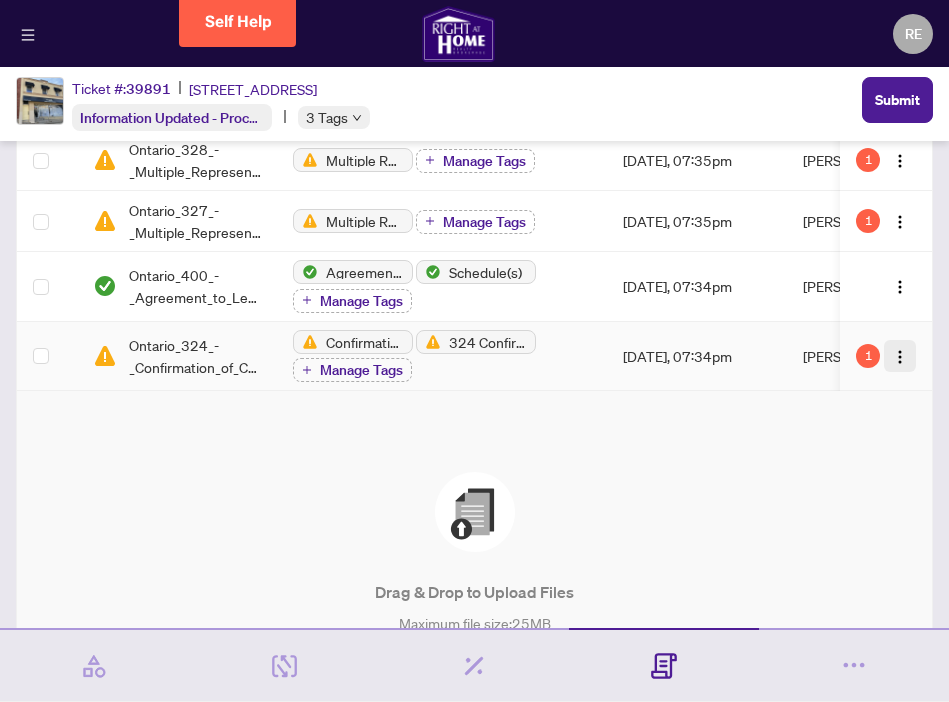 click at bounding box center (900, 357) 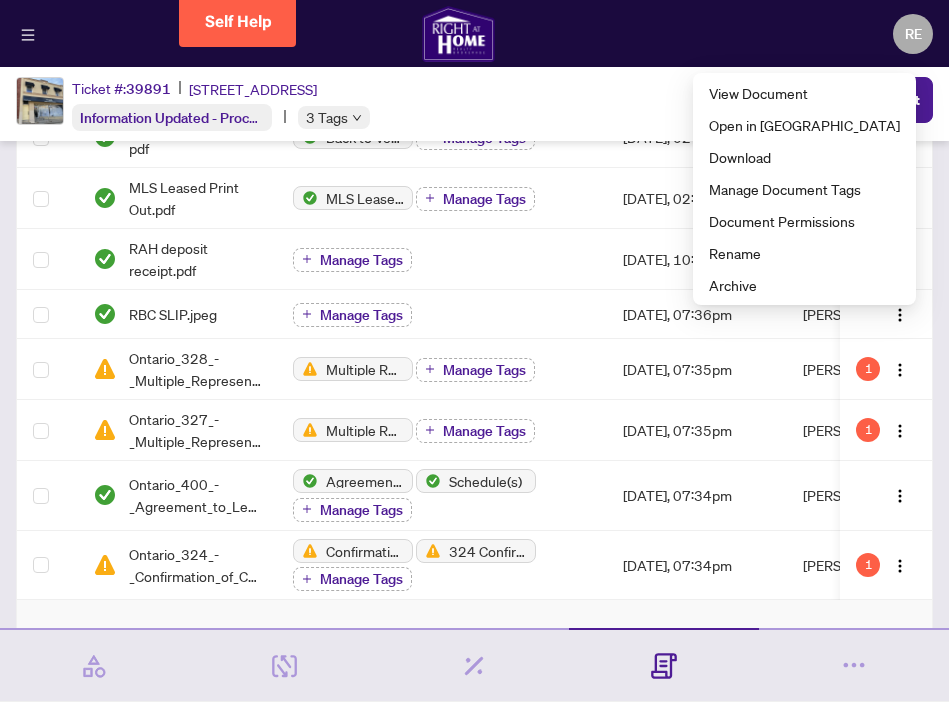 scroll, scrollTop: 1030, scrollLeft: 0, axis: vertical 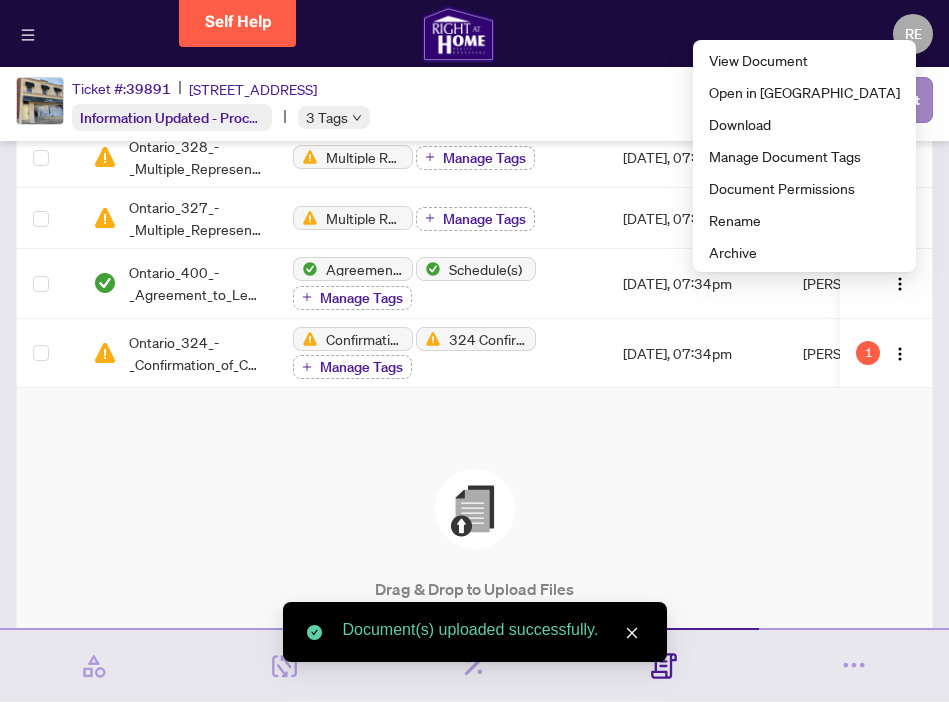 click on "Submit" at bounding box center [897, 100] 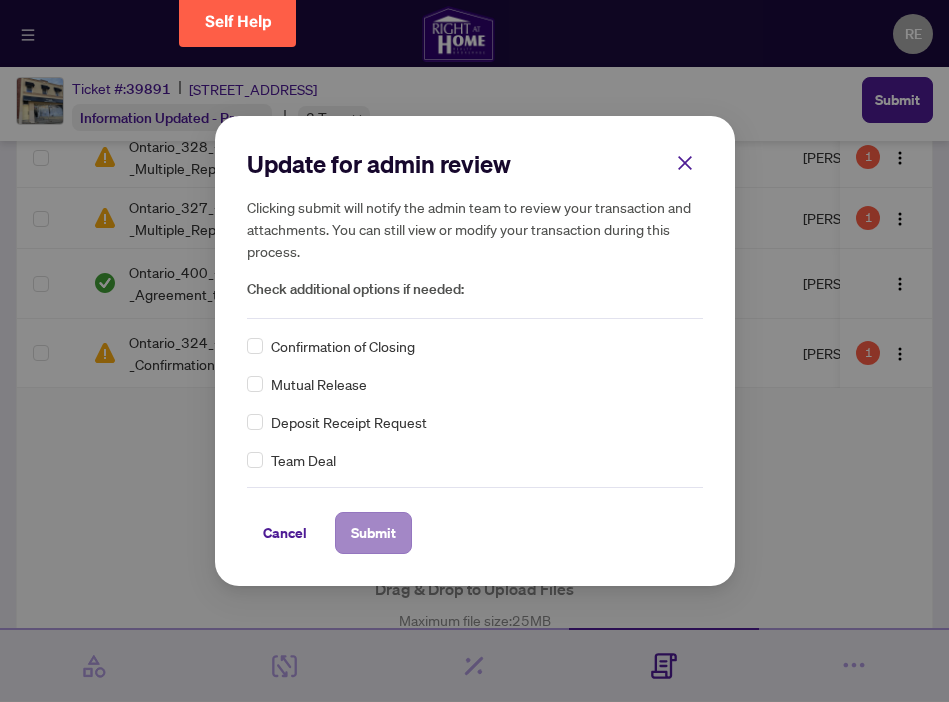 click on "Submit" at bounding box center (373, 533) 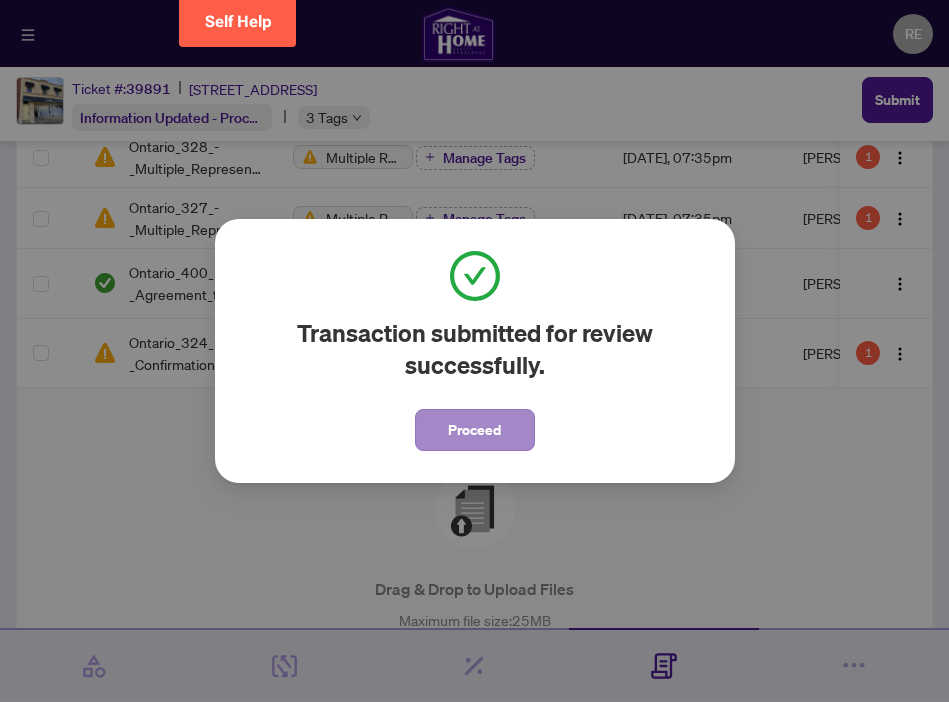 click on "Proceed" at bounding box center (474, 430) 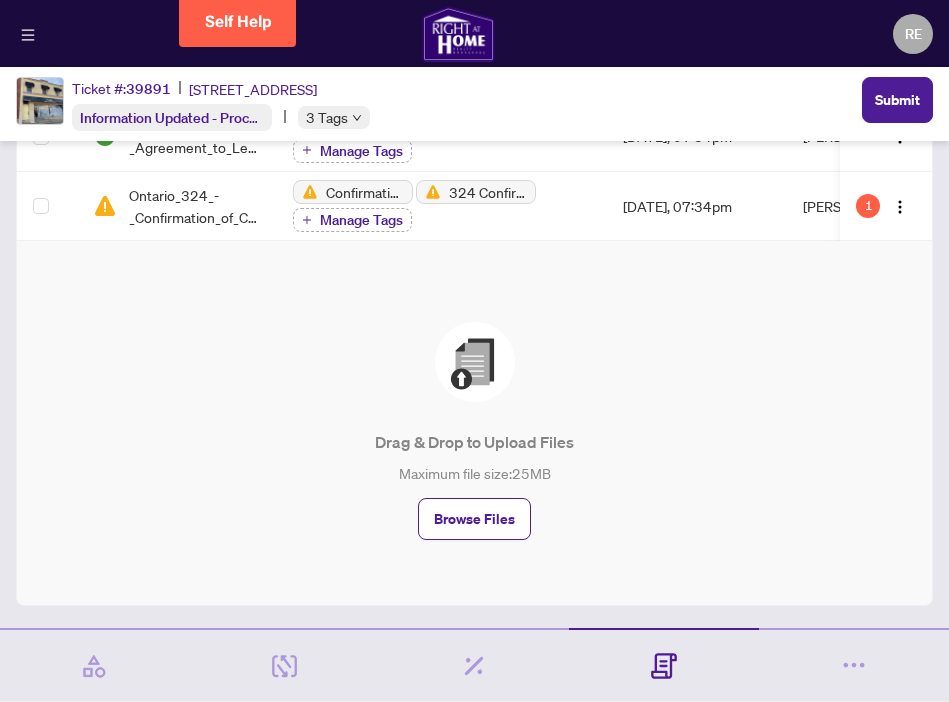 scroll, scrollTop: 1183, scrollLeft: 0, axis: vertical 